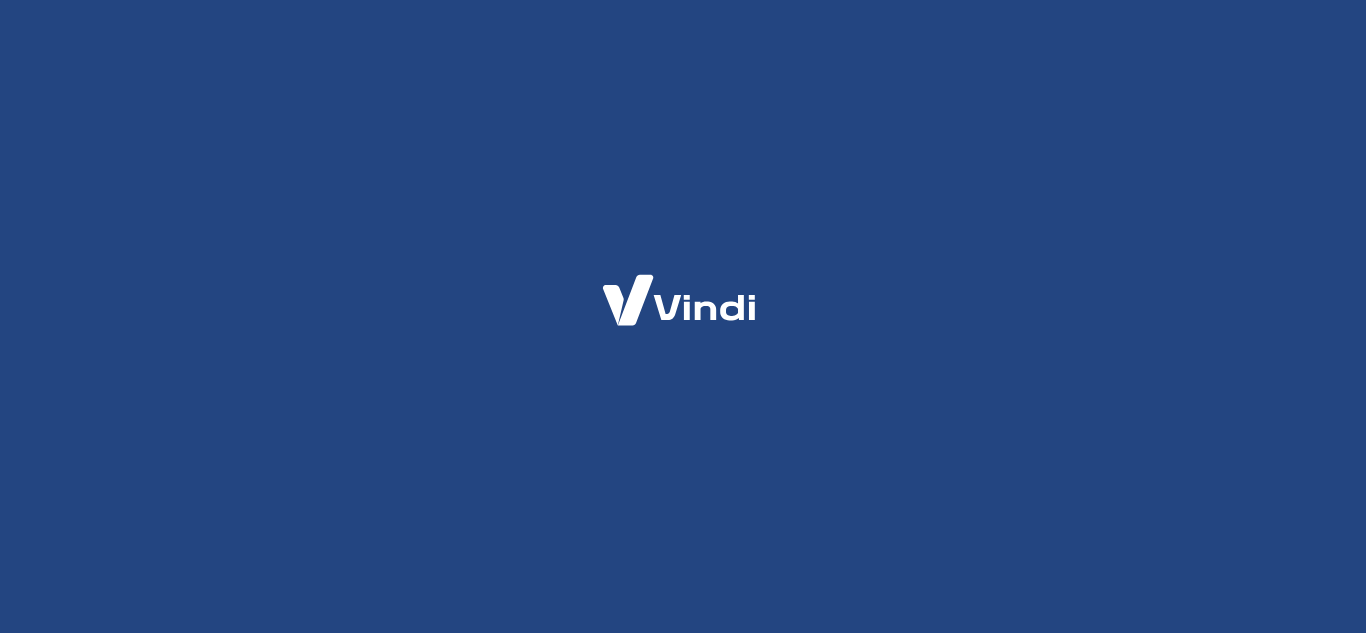 scroll, scrollTop: 0, scrollLeft: 0, axis: both 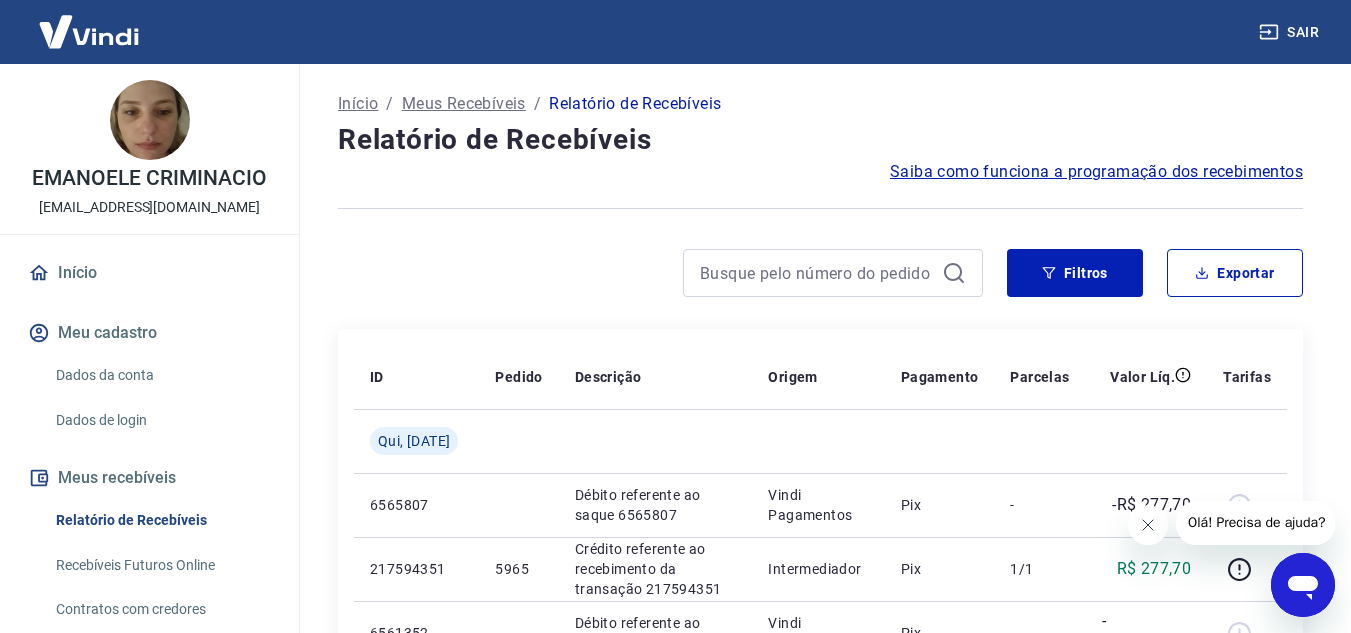 click at bounding box center (1147, 525) 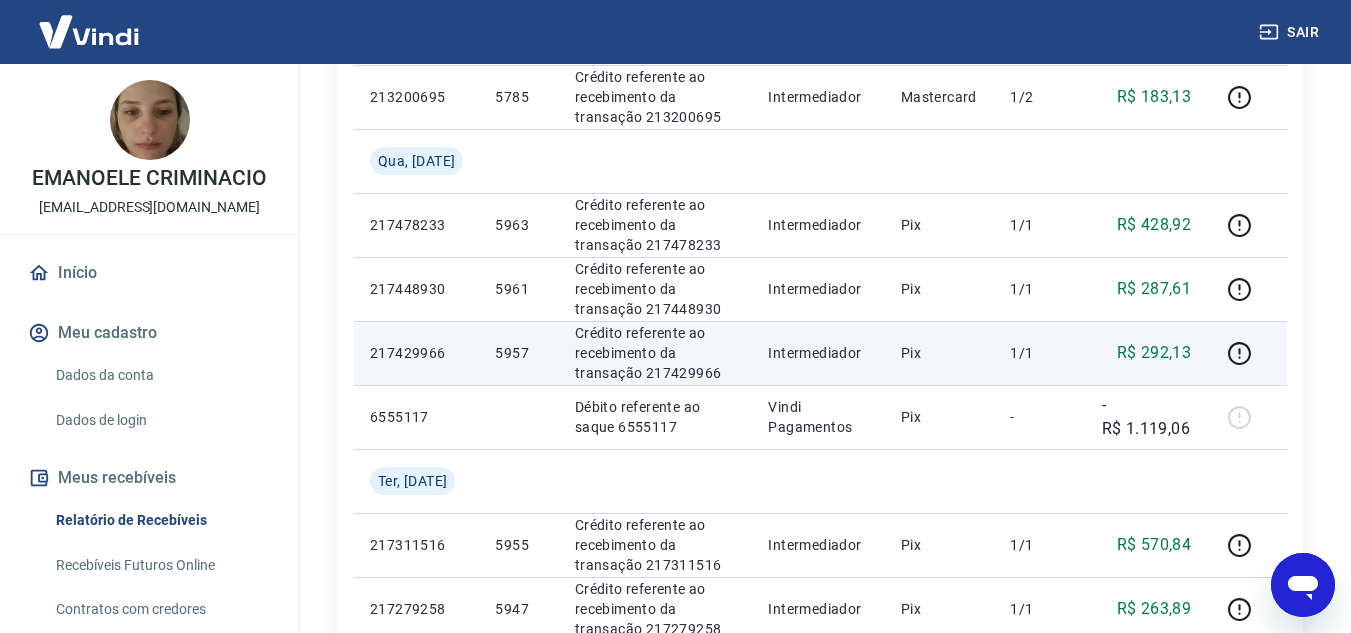 scroll, scrollTop: 700, scrollLeft: 0, axis: vertical 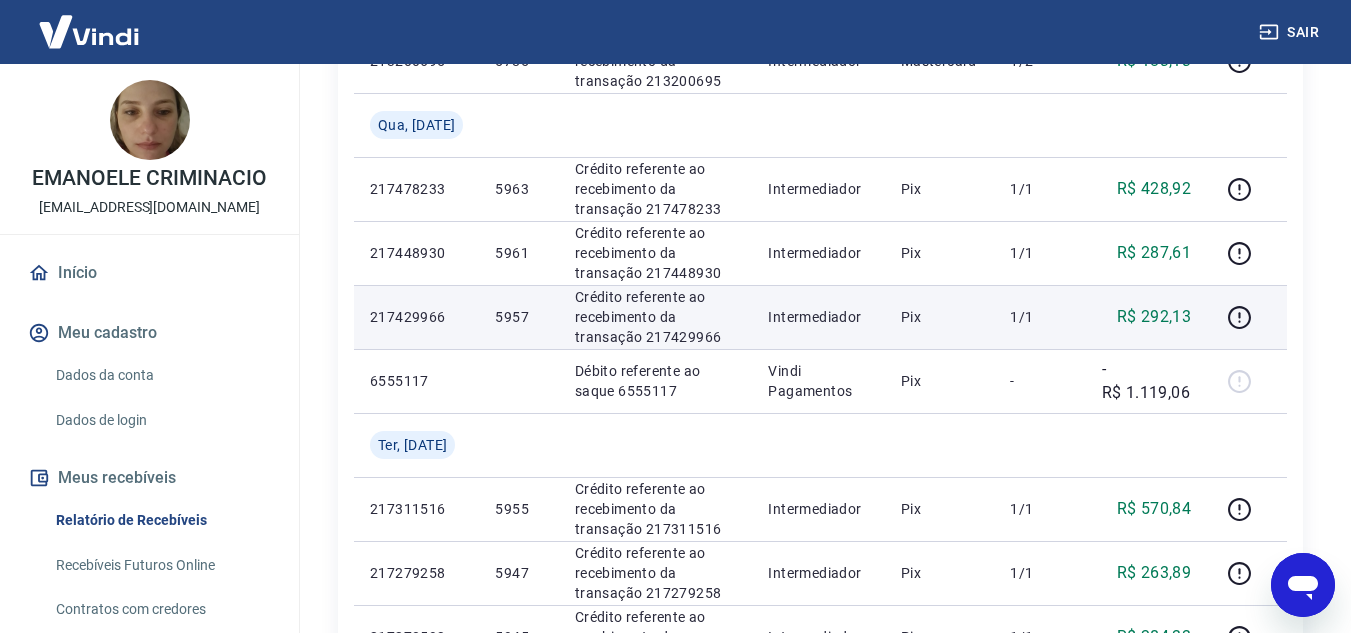 click on "5957" at bounding box center (518, 317) 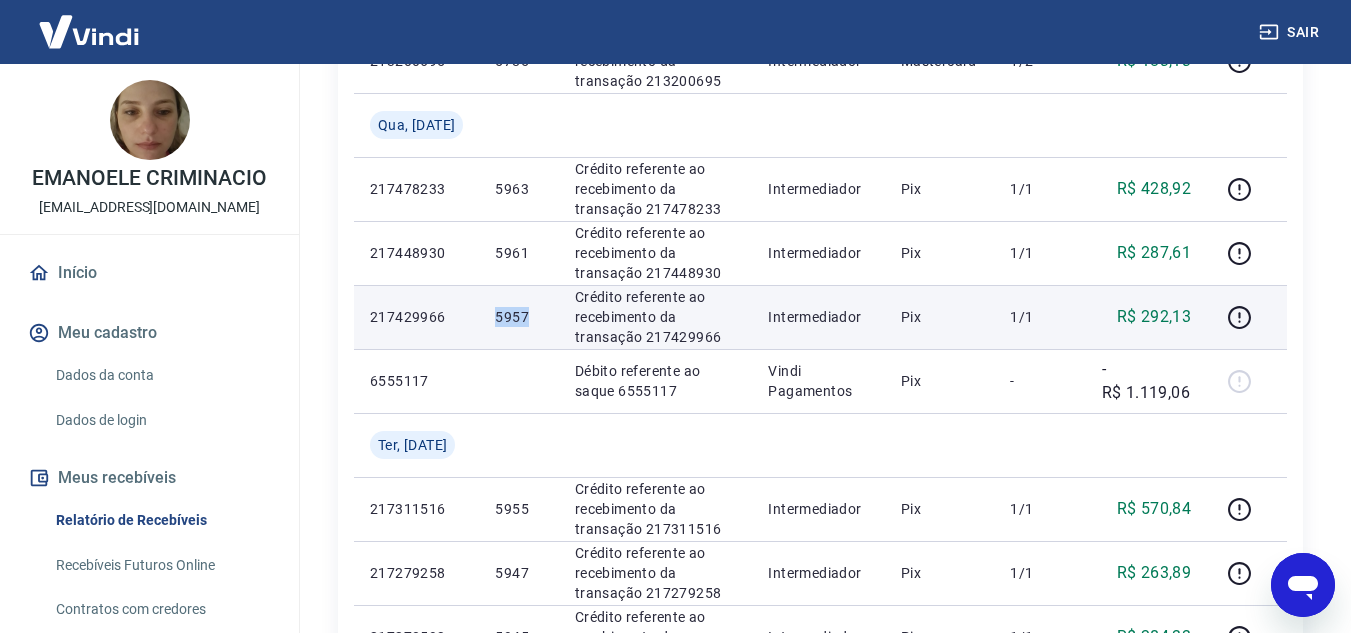 click on "5957" at bounding box center (518, 317) 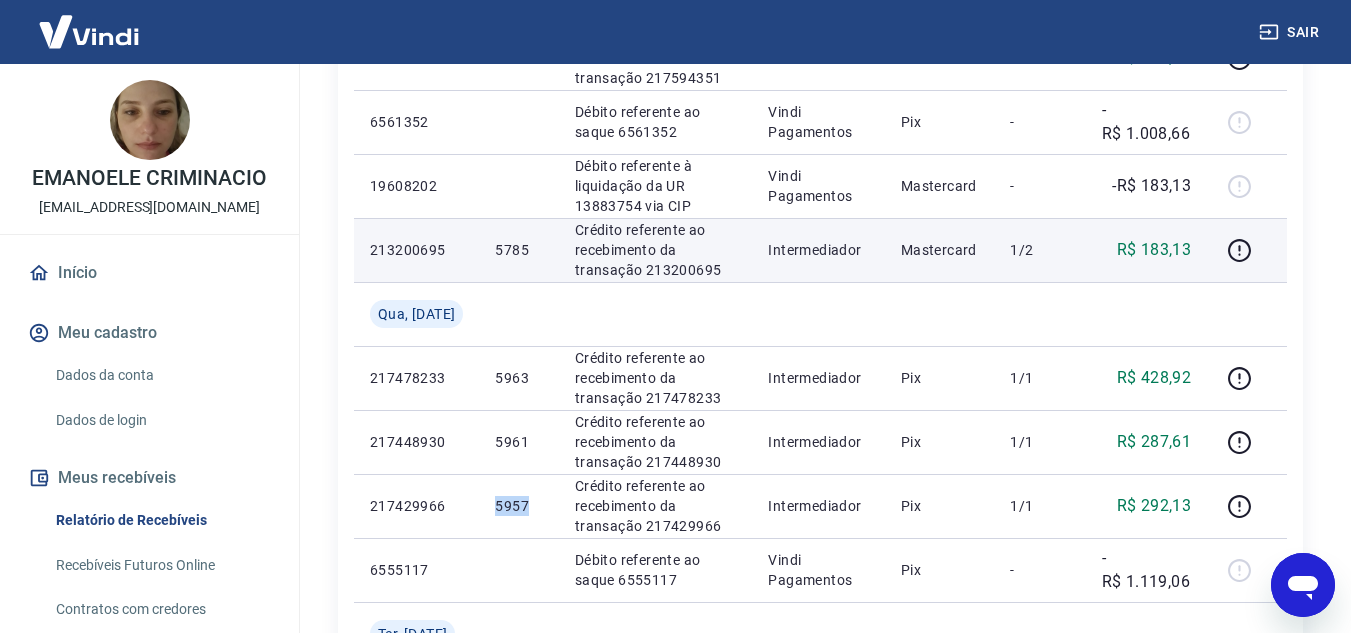 scroll, scrollTop: 500, scrollLeft: 0, axis: vertical 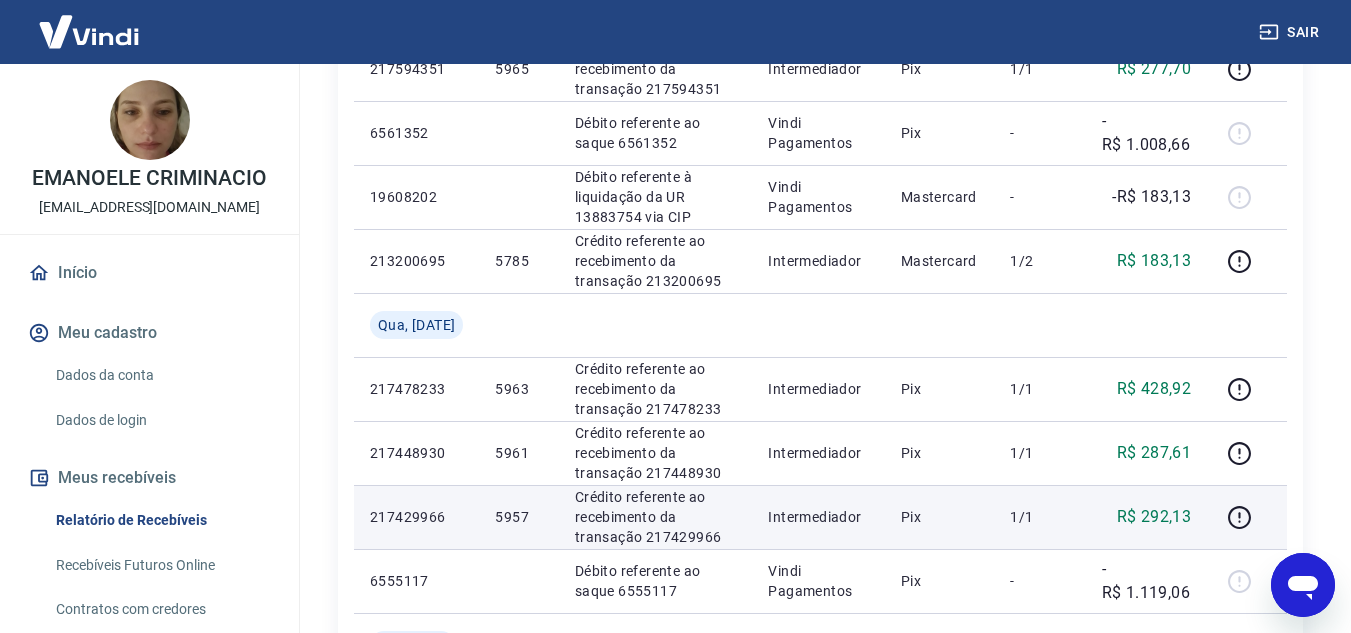 click on "R$ 292,13" at bounding box center (1154, 517) 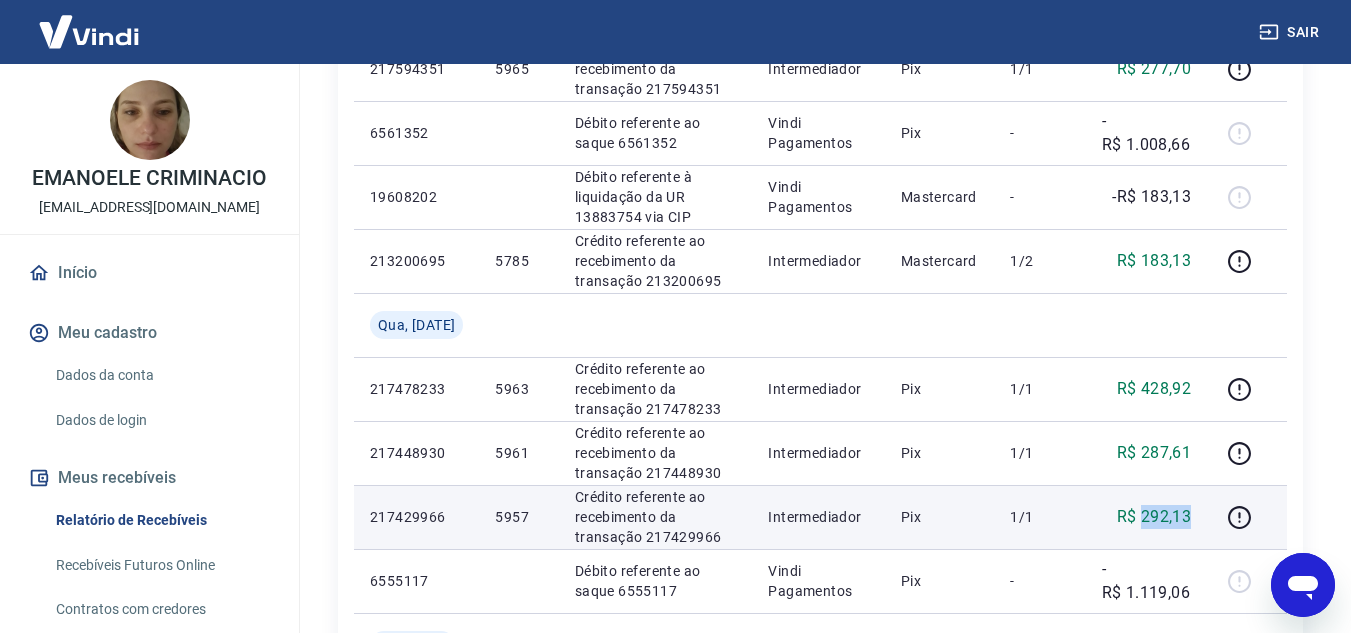click on "R$ 292,13" at bounding box center (1154, 517) 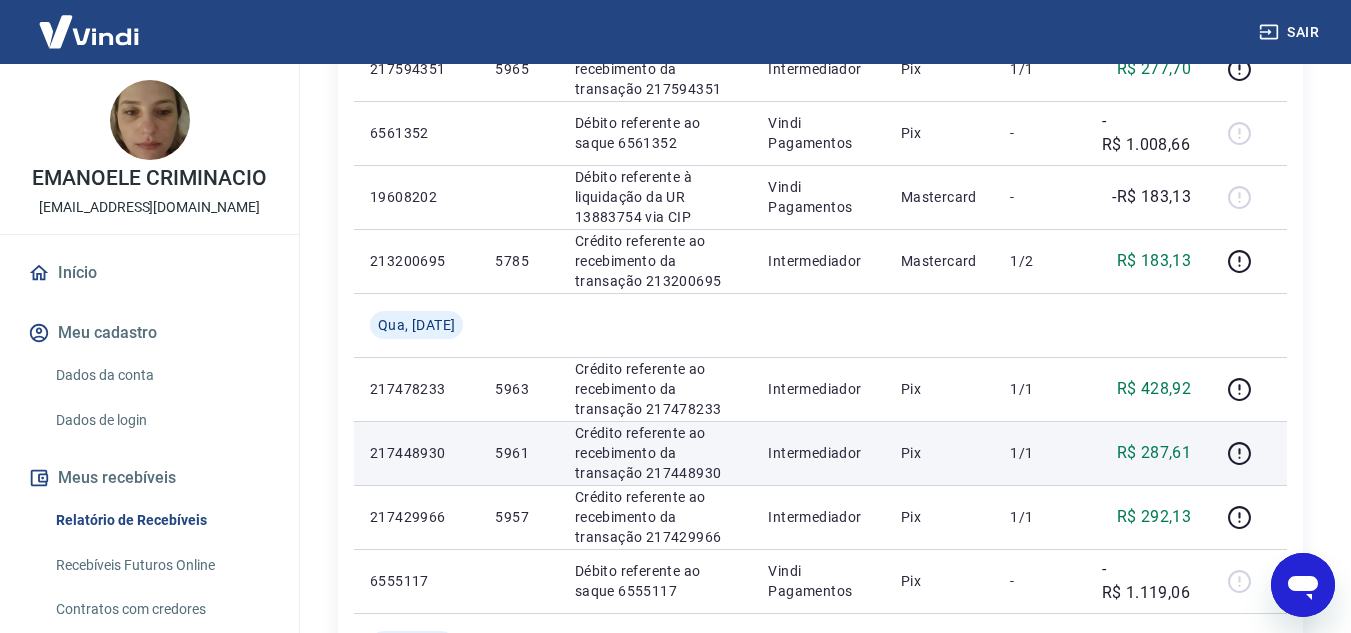 click on "5961" at bounding box center [518, 453] 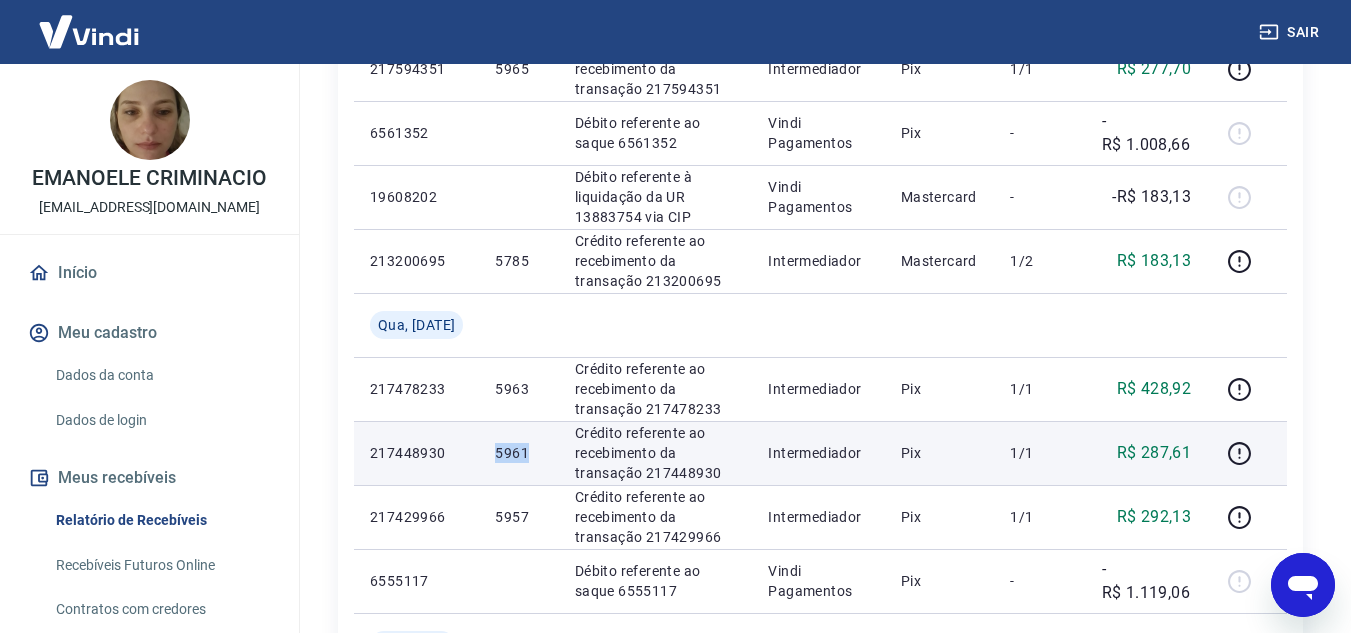 click on "5961" at bounding box center (518, 453) 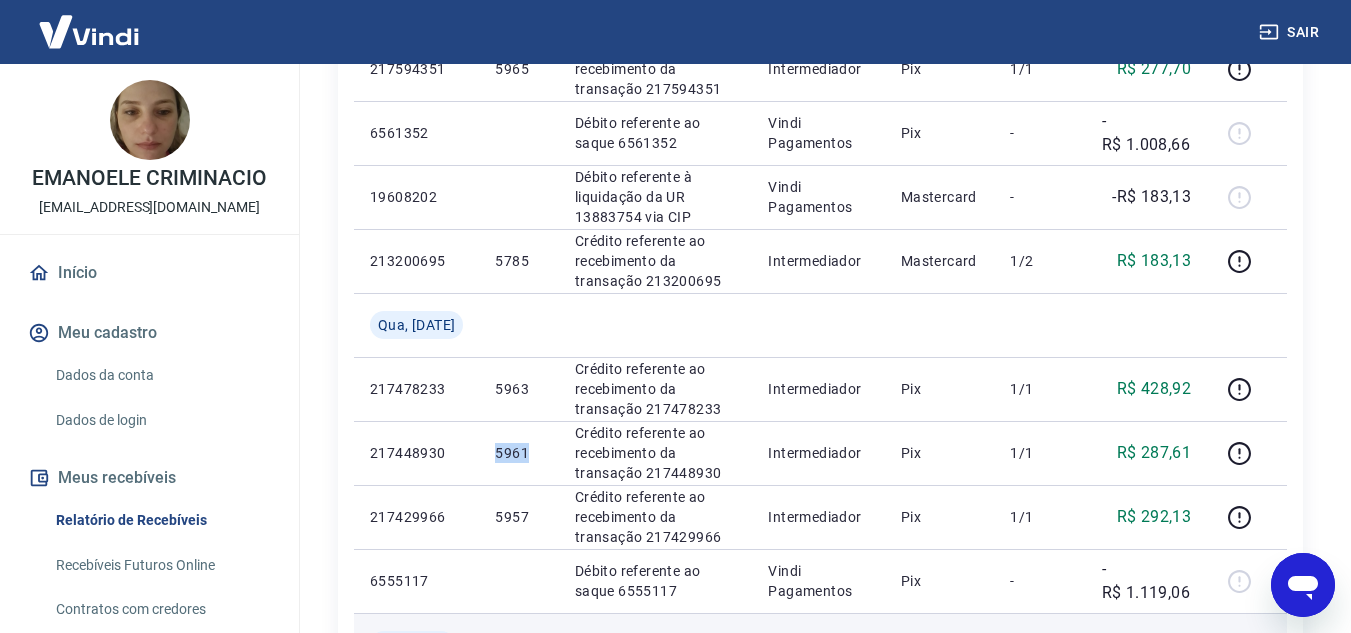 copy on "5961" 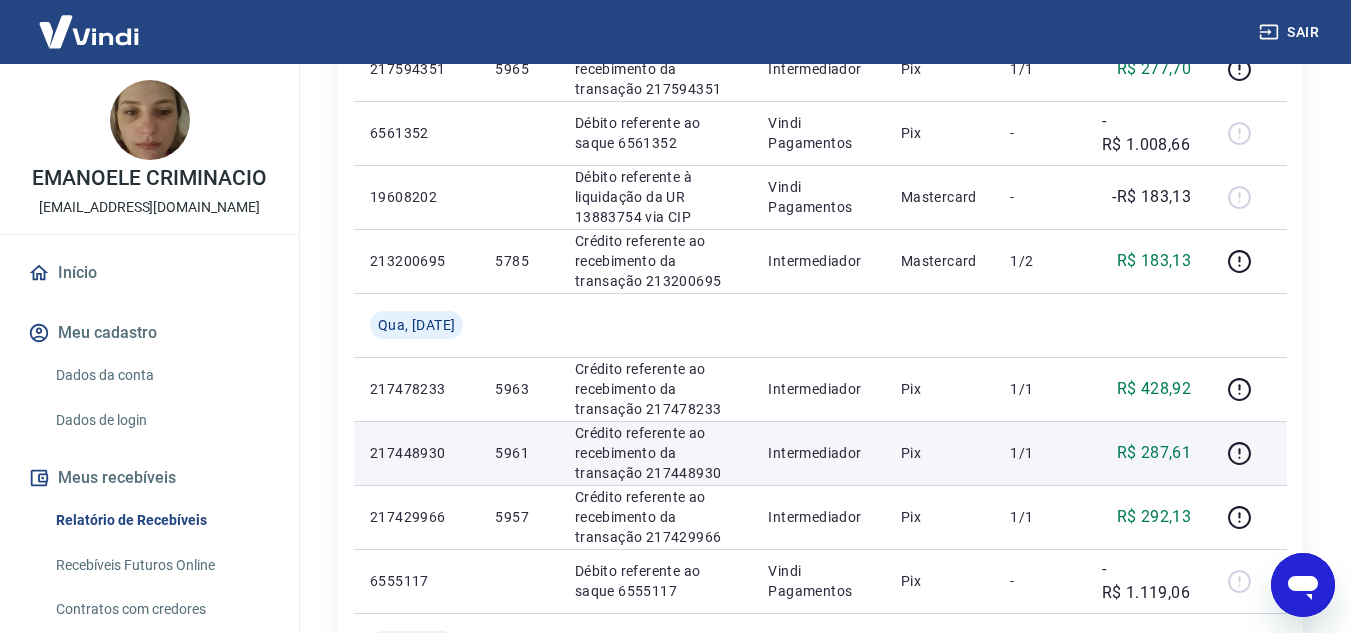 click on "R$ 287,61" at bounding box center [1154, 453] 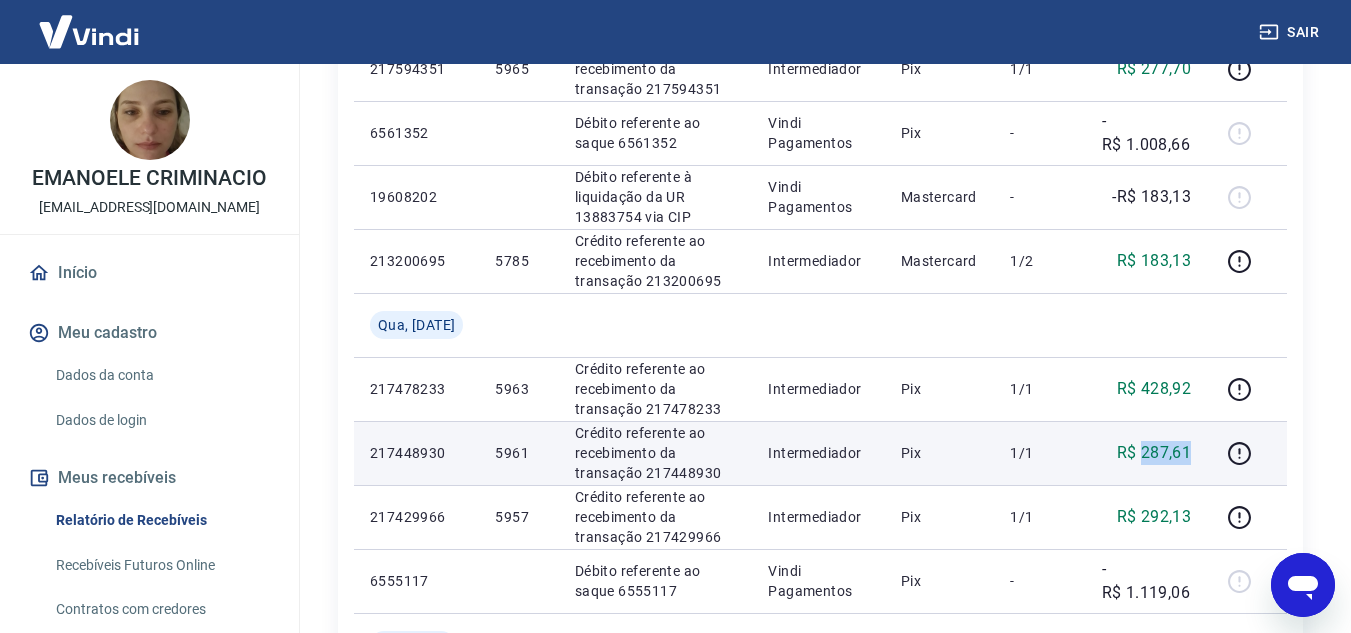 click on "R$ 287,61" at bounding box center [1154, 453] 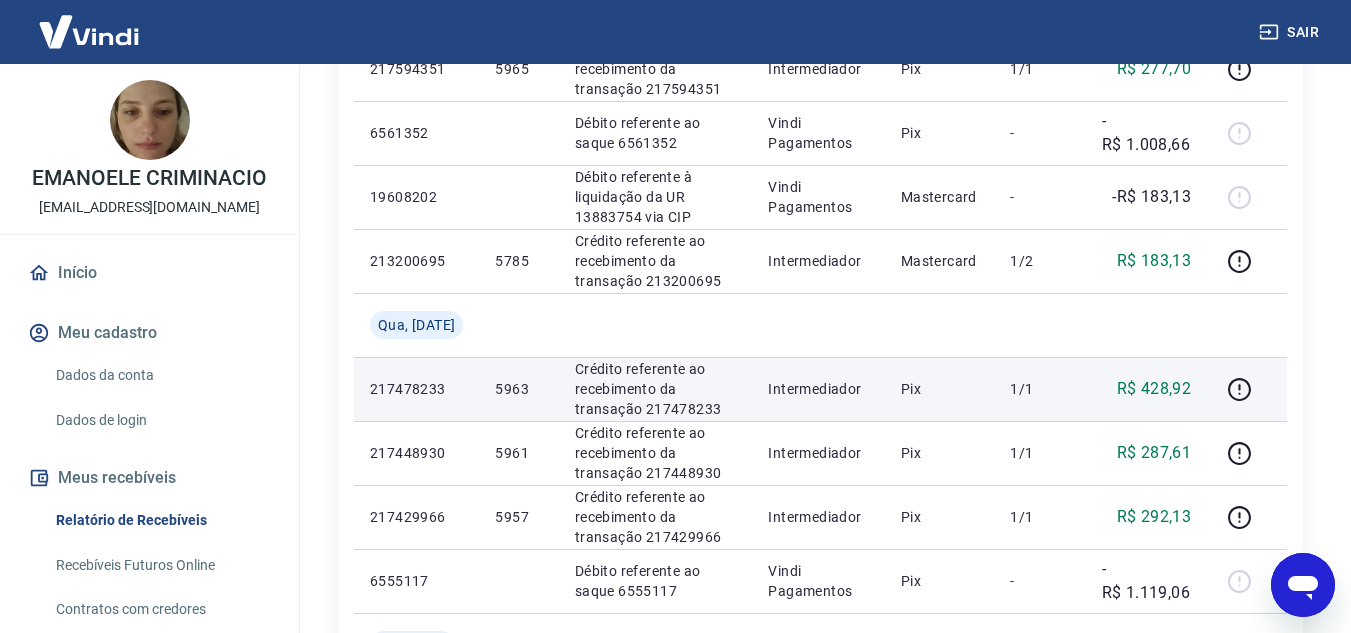 click on "5963" at bounding box center [518, 389] 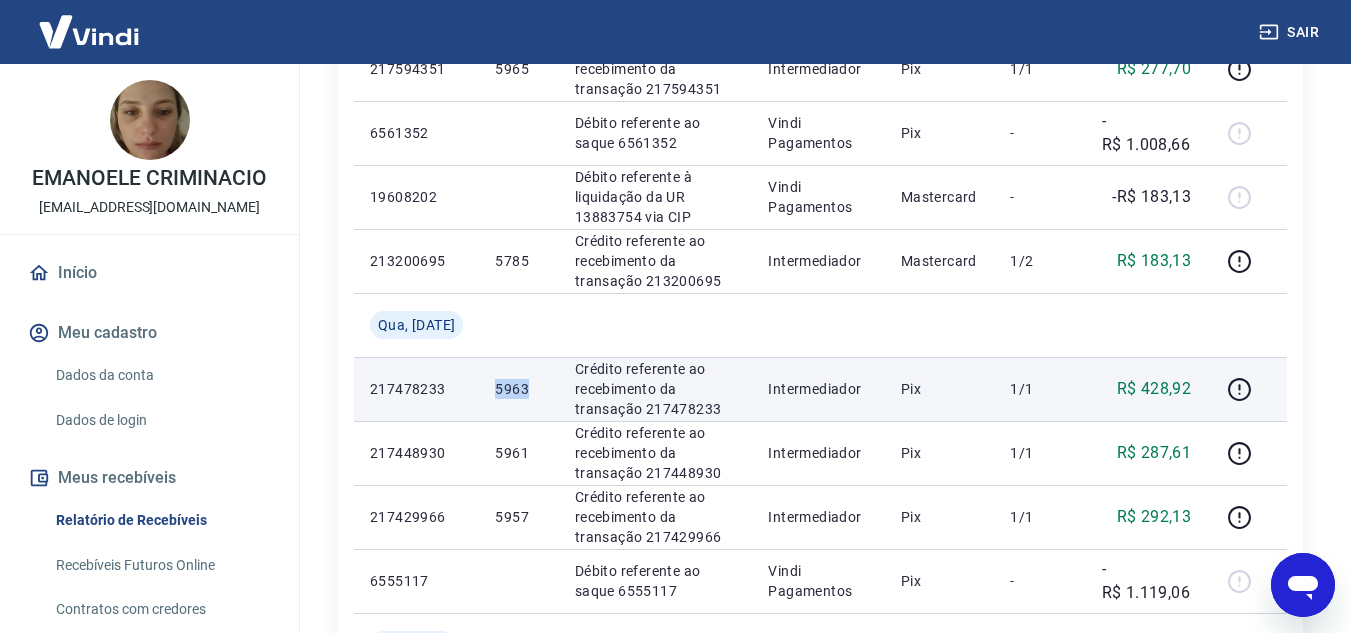 click on "5963" at bounding box center [518, 389] 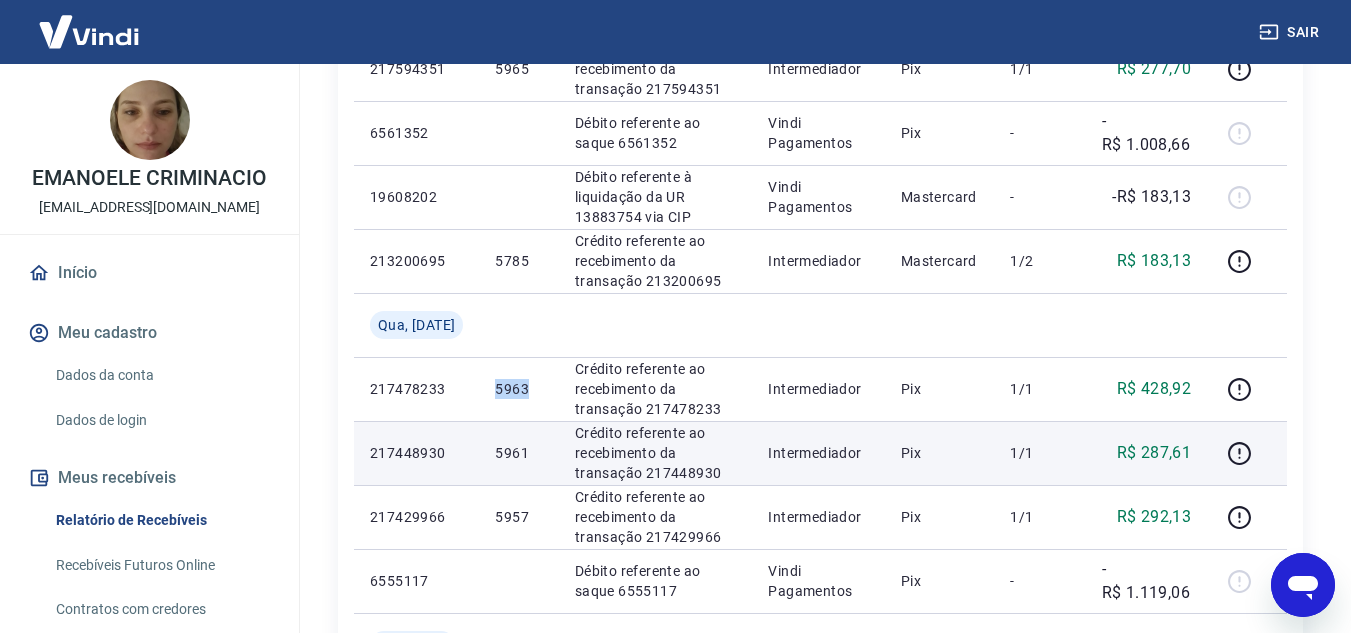 copy on "5963" 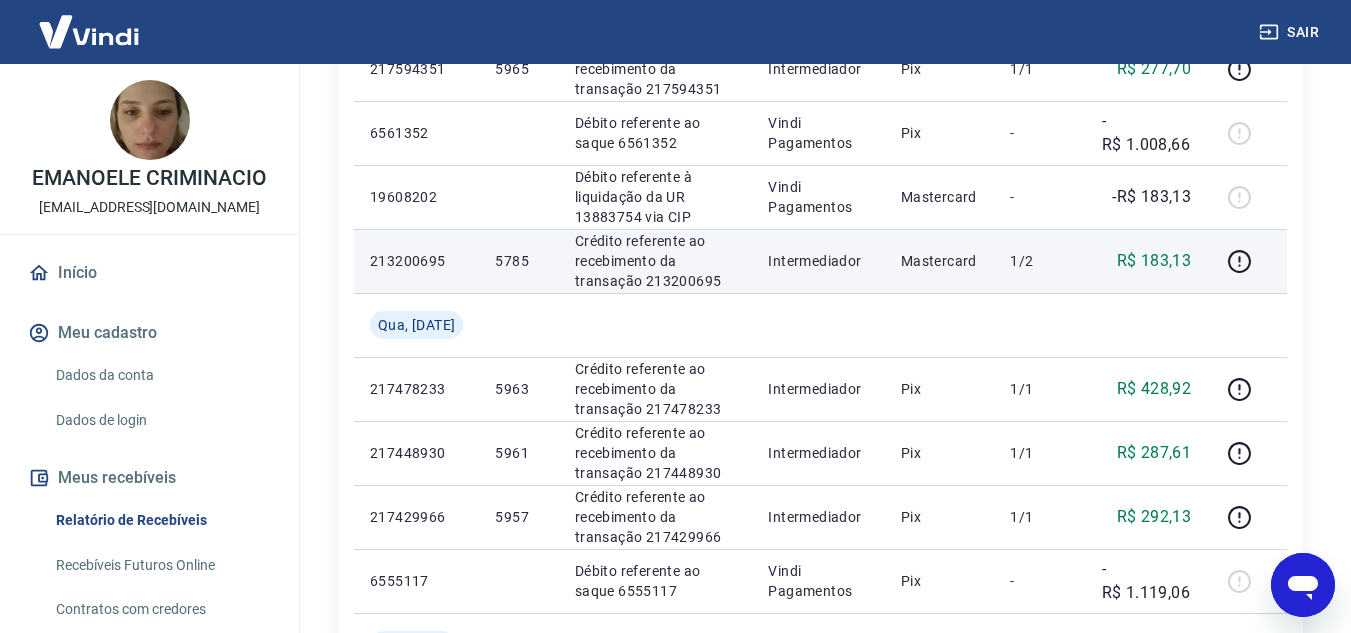 click on "5785" at bounding box center [518, 261] 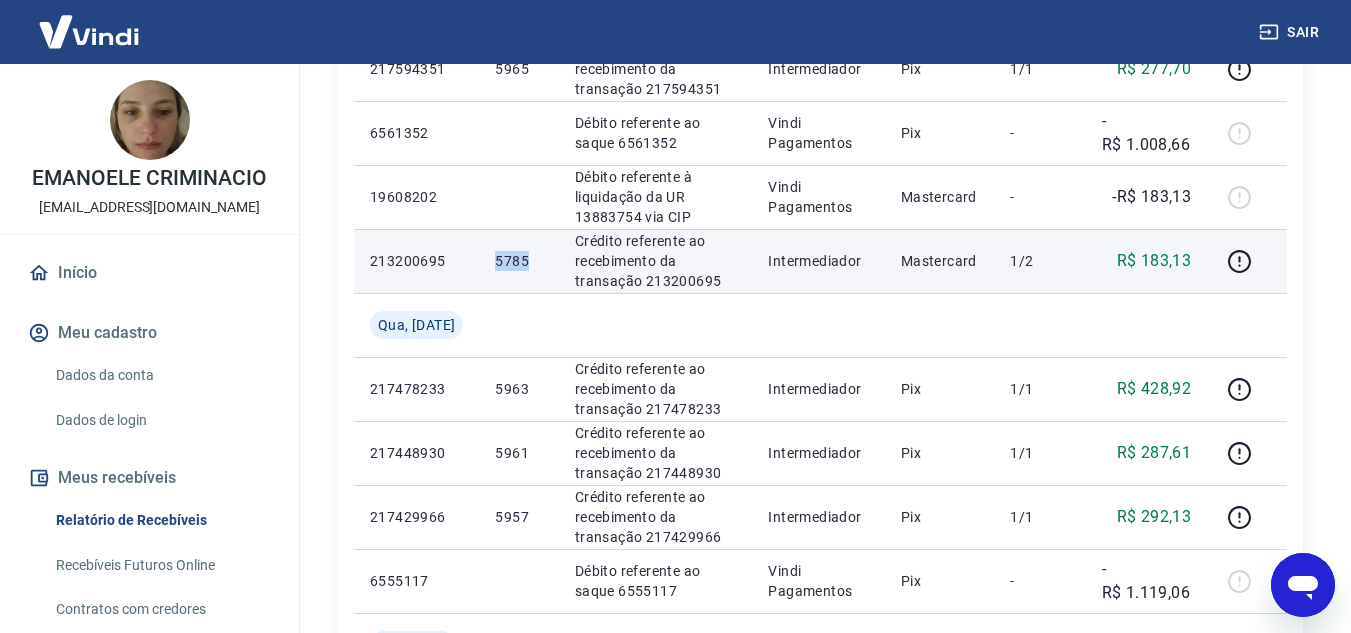 click on "5785" at bounding box center [518, 261] 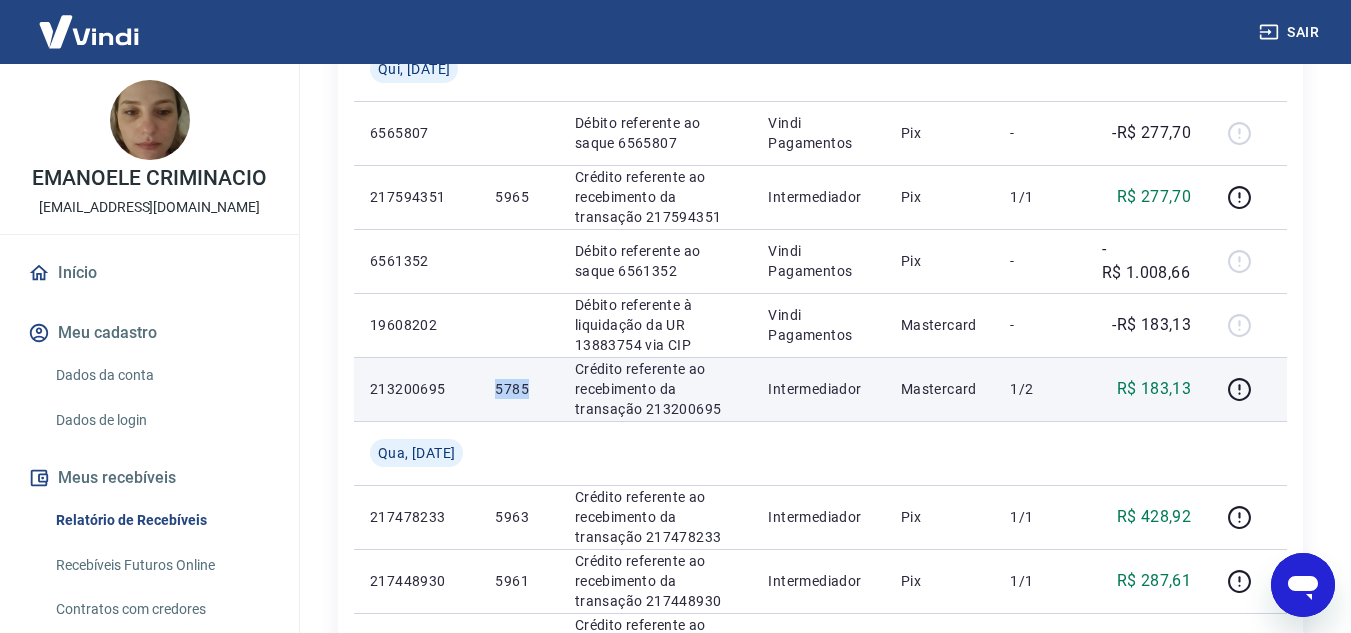 scroll, scrollTop: 400, scrollLeft: 0, axis: vertical 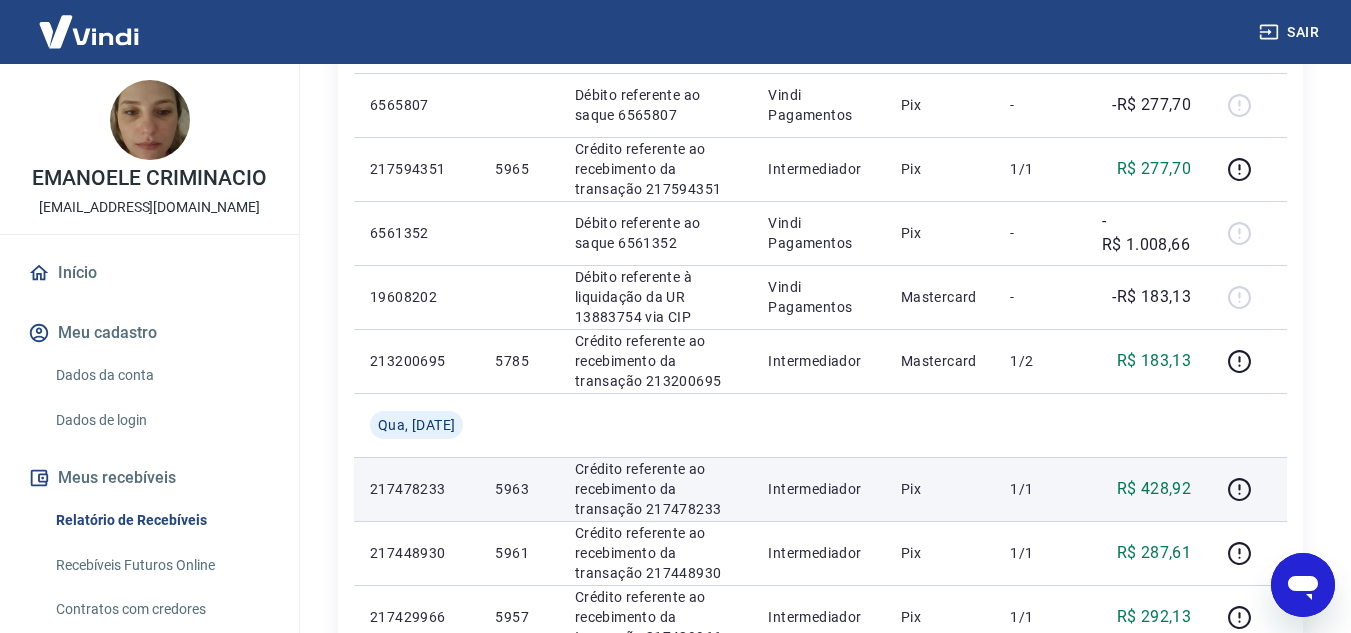 click on "5963" at bounding box center [518, 489] 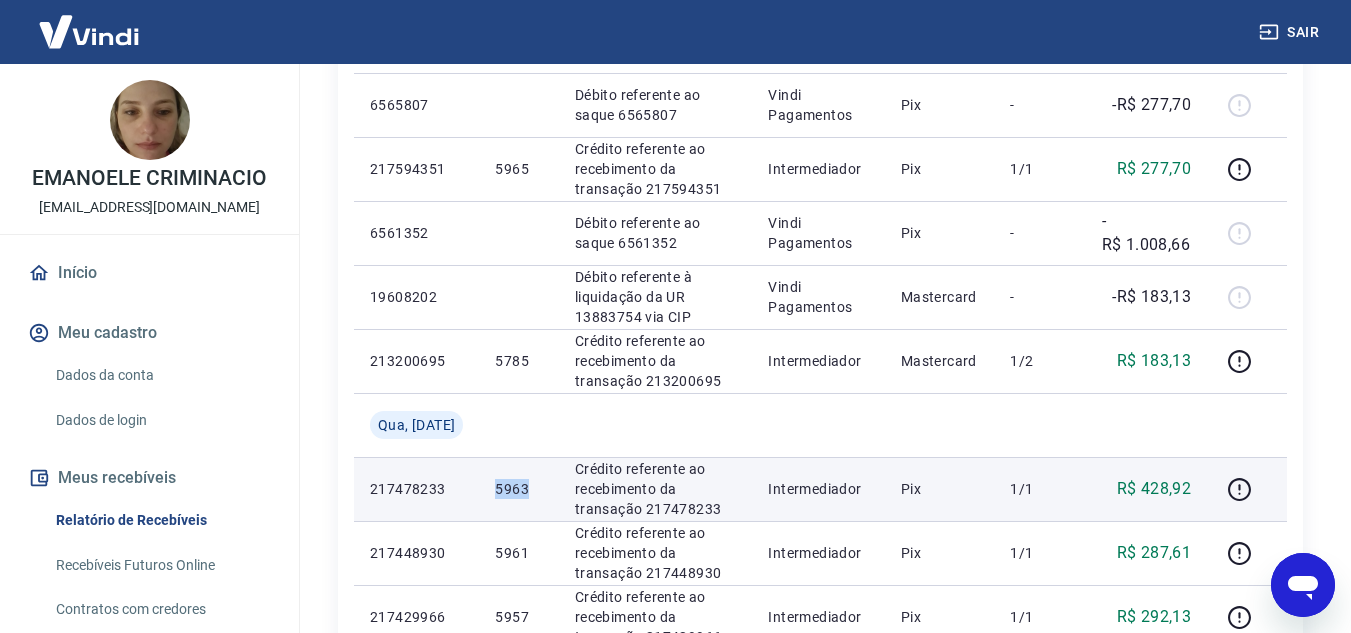 click on "5963" at bounding box center [518, 489] 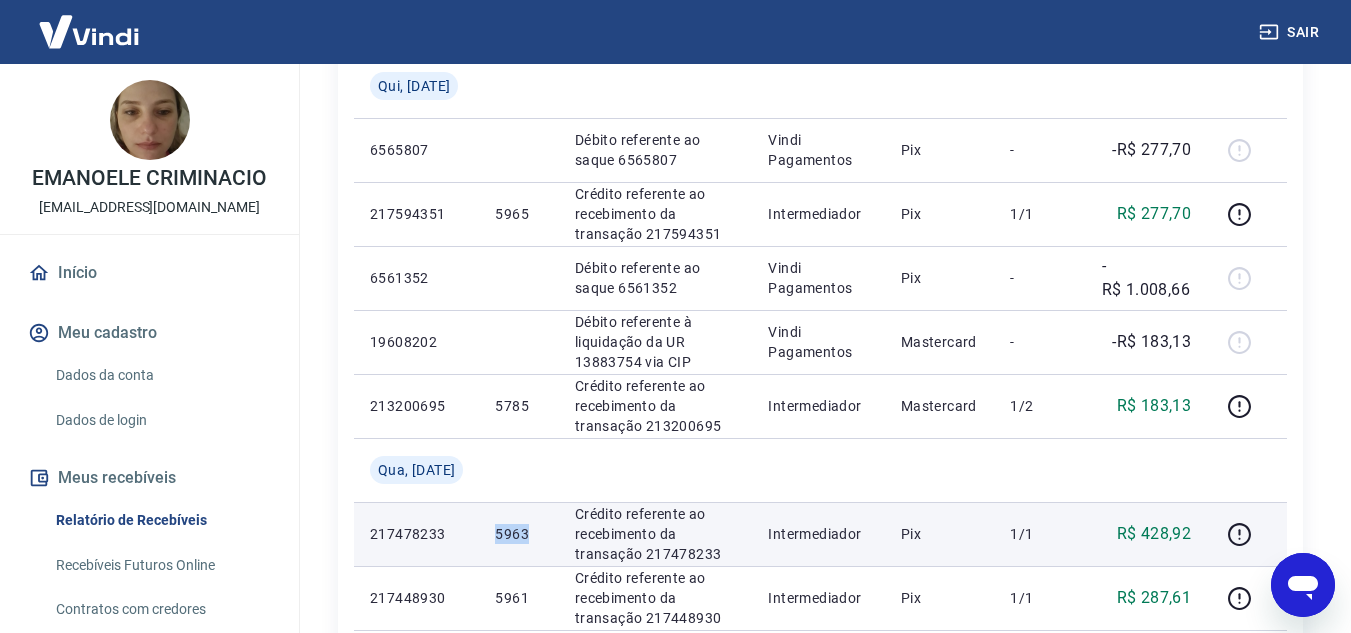 scroll, scrollTop: 400, scrollLeft: 0, axis: vertical 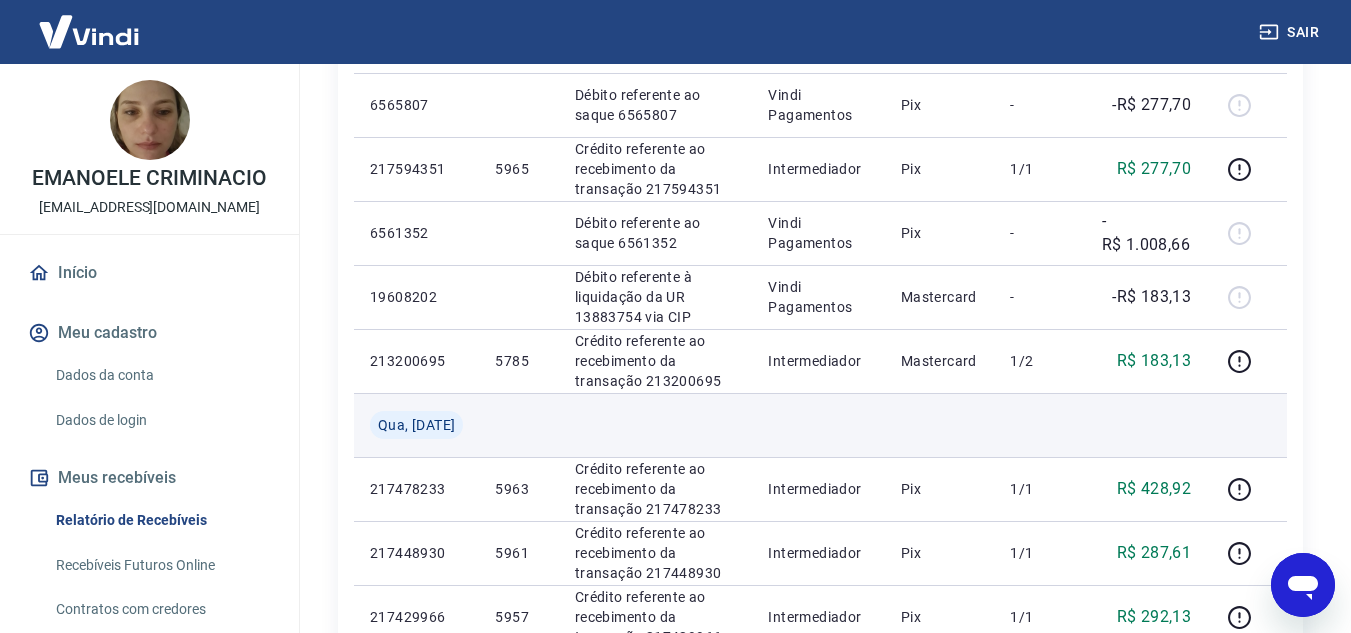 click at bounding box center [818, 425] 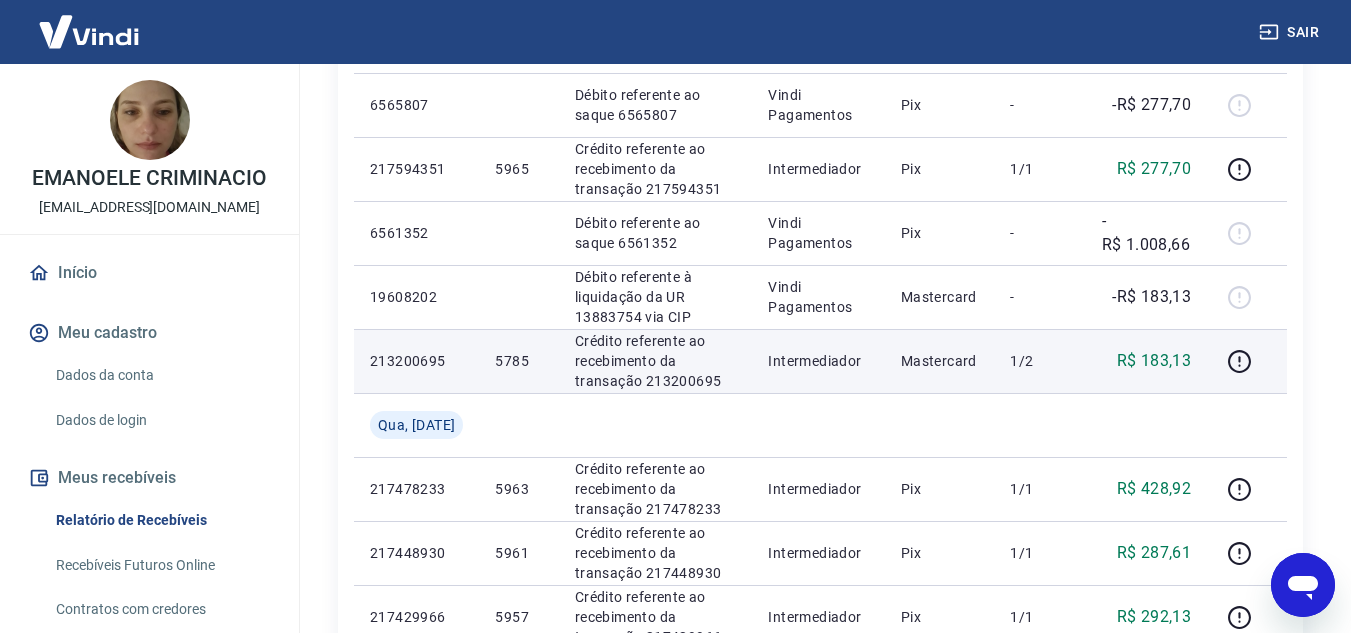 click on "5785" at bounding box center (518, 361) 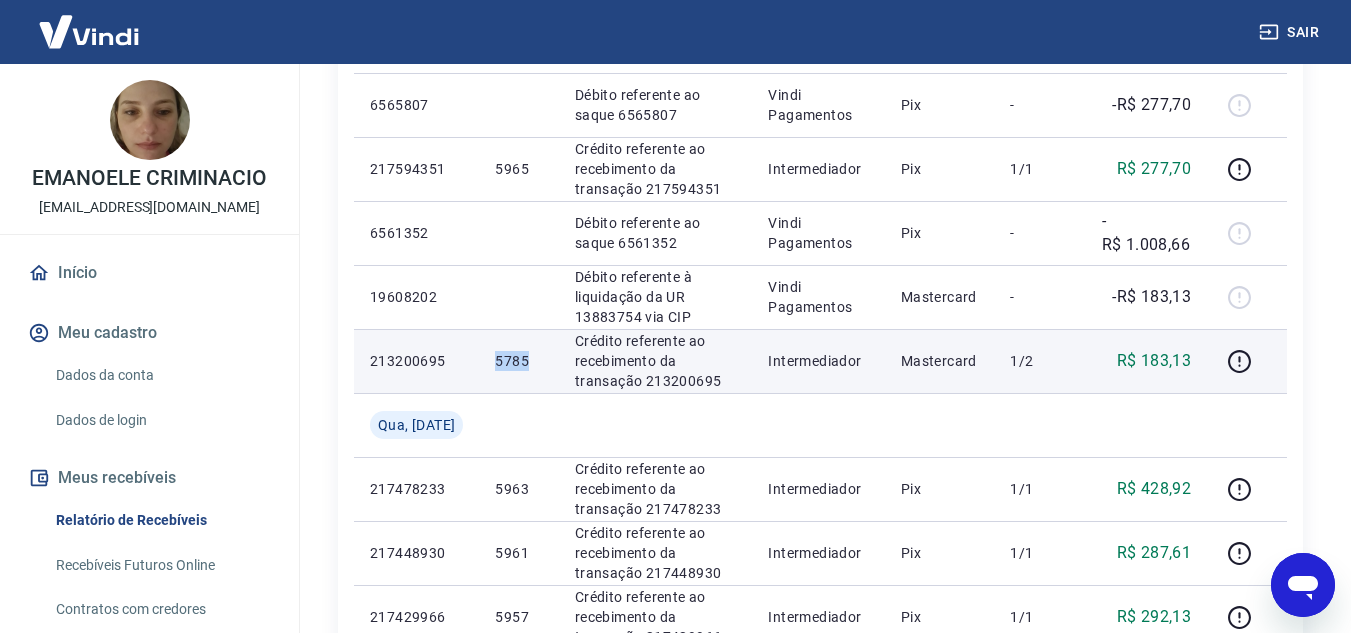 click on "5785" at bounding box center [518, 361] 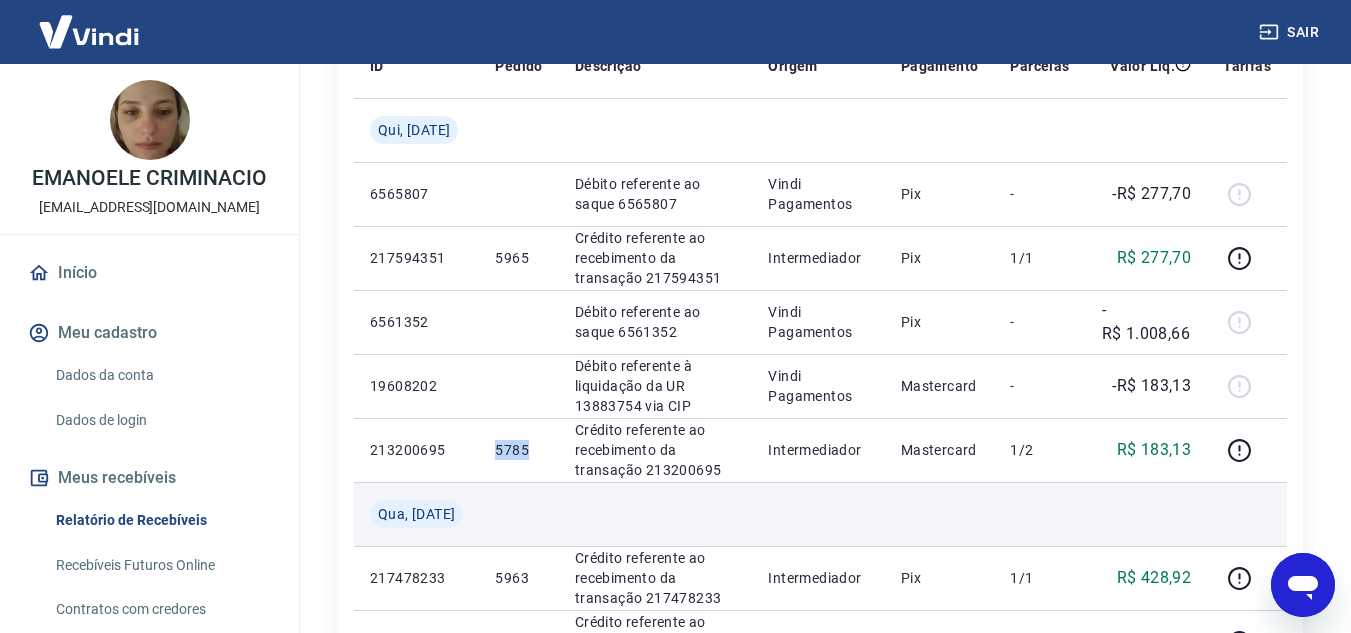 scroll, scrollTop: 200, scrollLeft: 0, axis: vertical 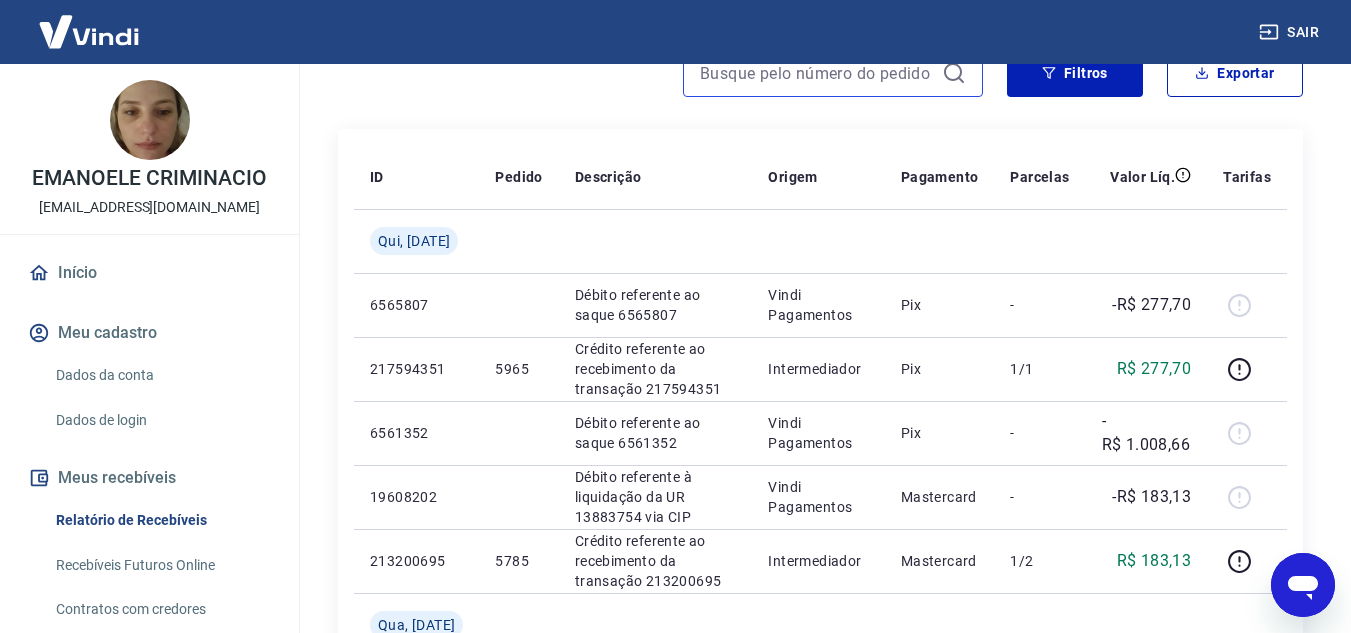 click at bounding box center [817, 73] 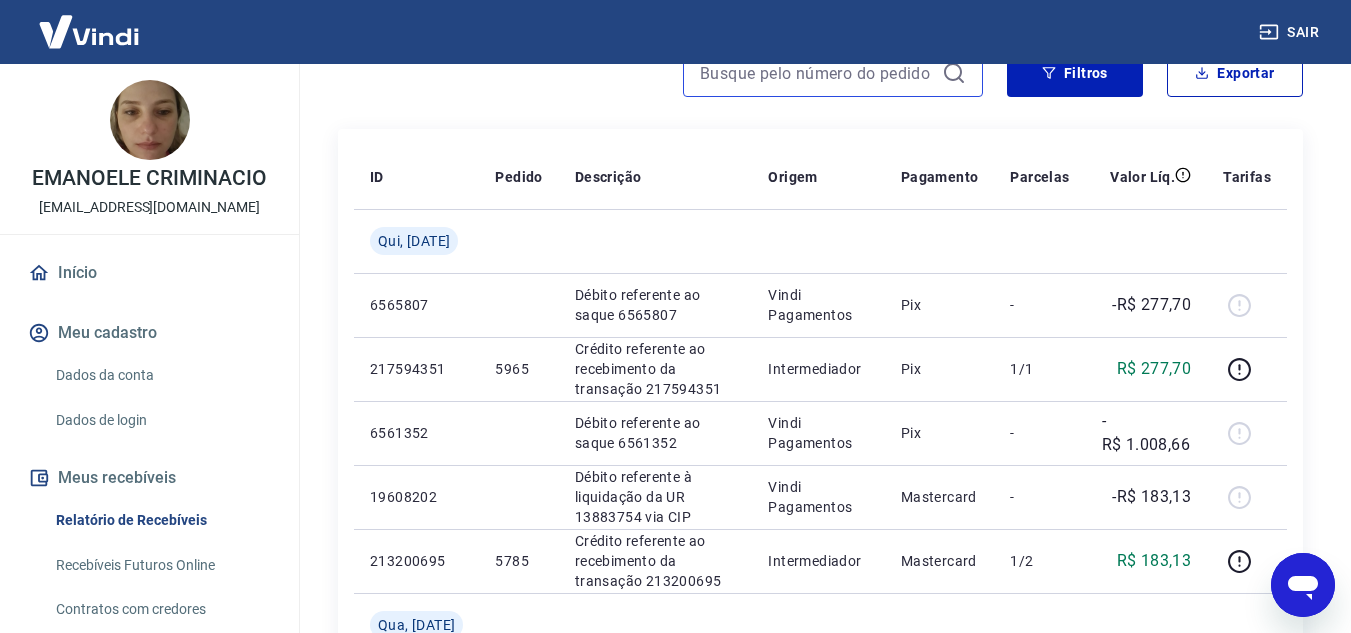 type on "5785" 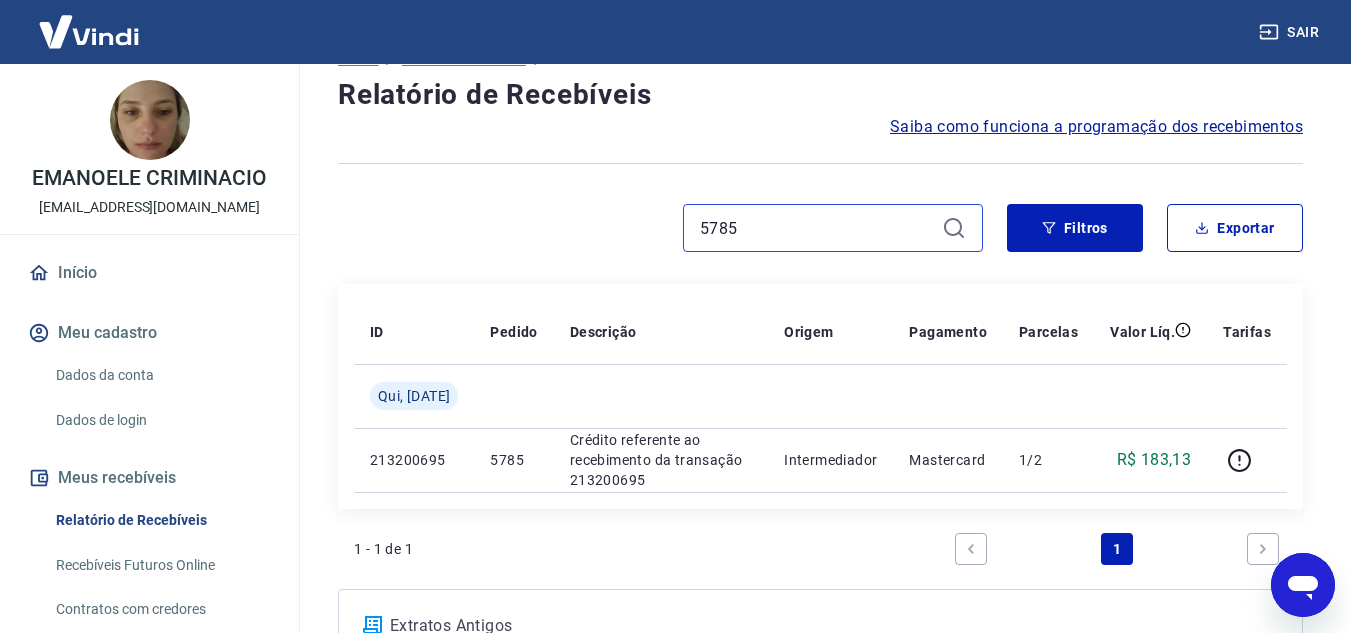 scroll, scrollTop: 0, scrollLeft: 0, axis: both 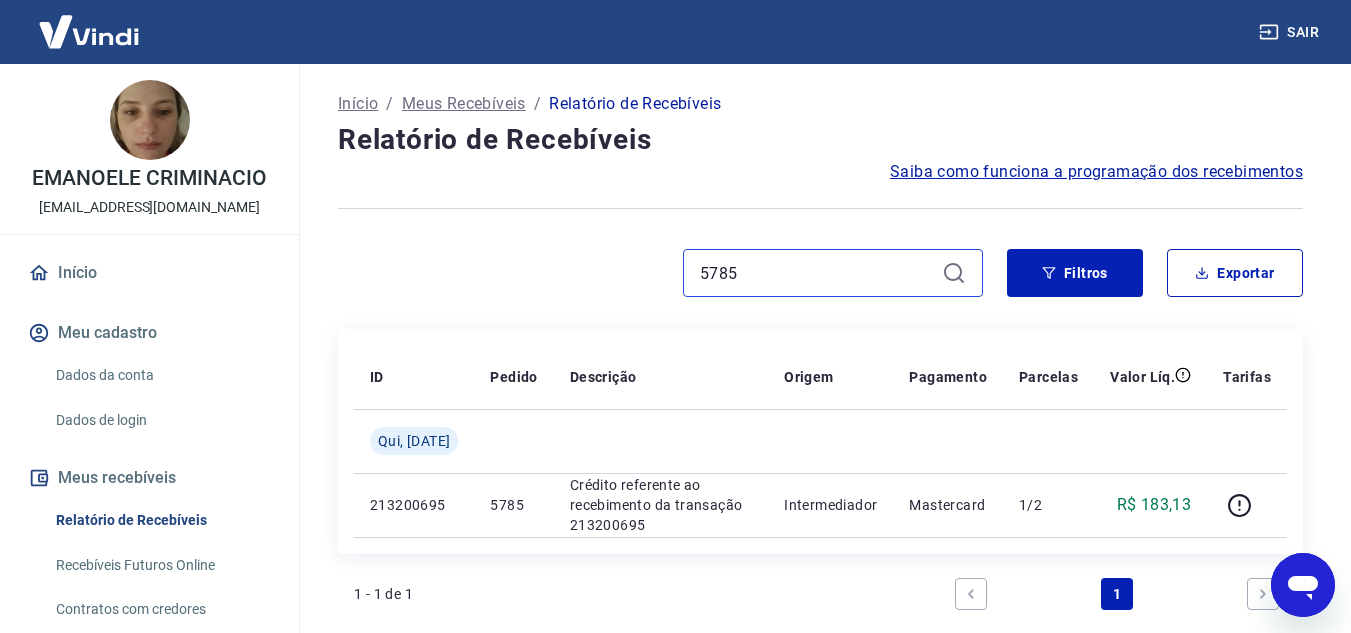 drag, startPoint x: 752, startPoint y: 270, endPoint x: 623, endPoint y: 257, distance: 129.65338 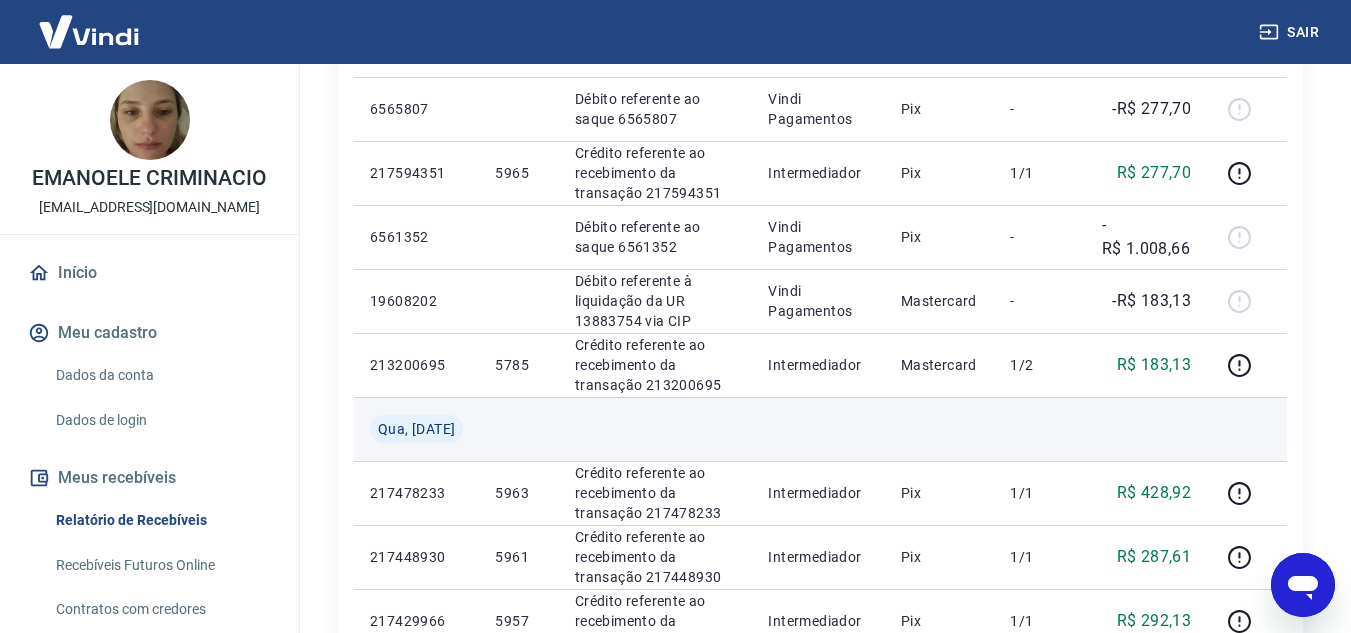 scroll, scrollTop: 400, scrollLeft: 0, axis: vertical 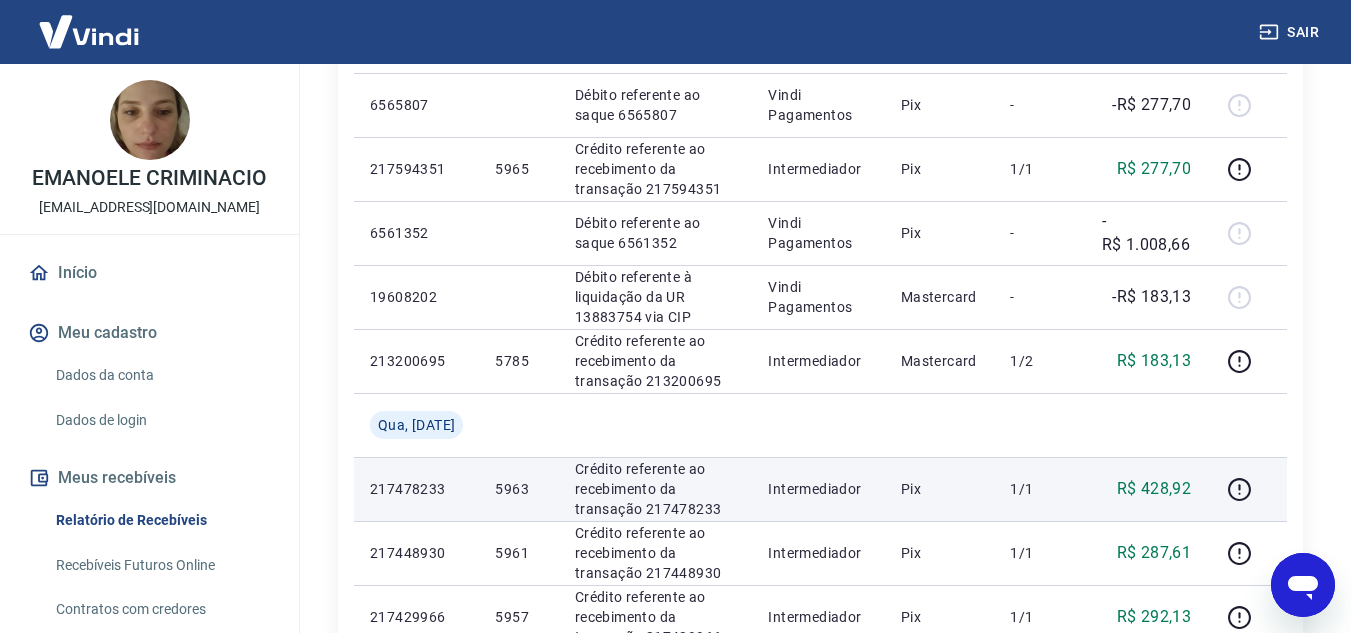 click on "5963" at bounding box center (518, 489) 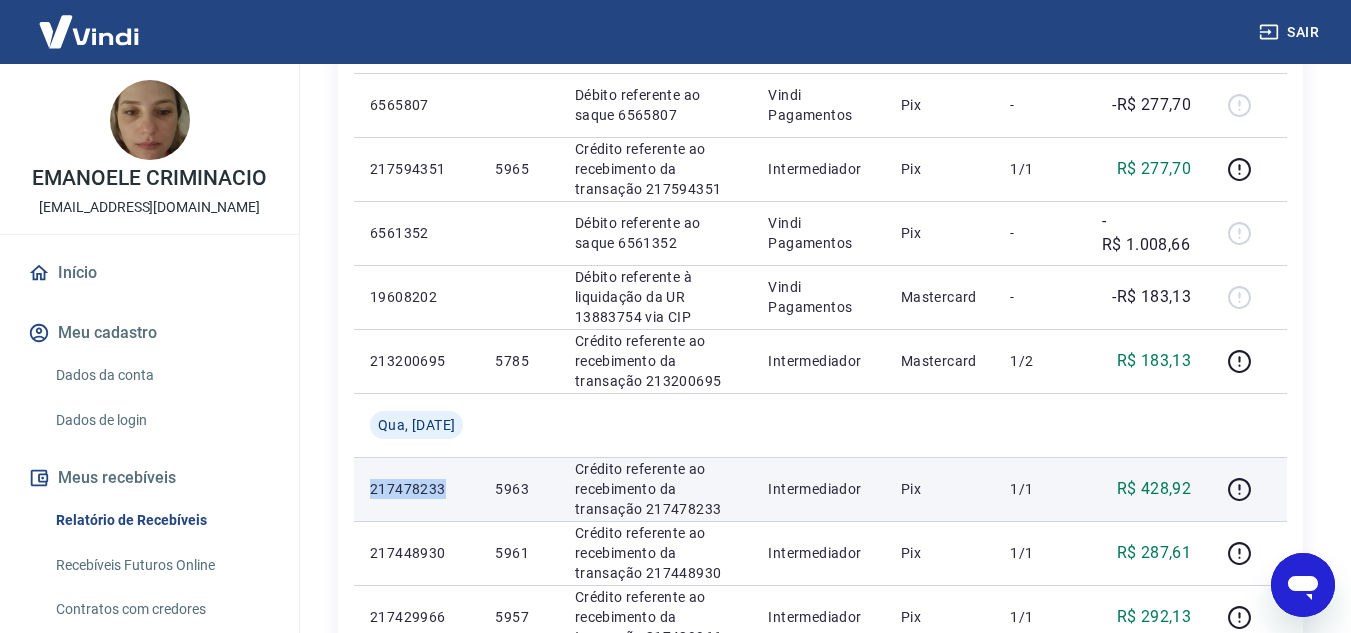 click on "217478233" at bounding box center [416, 489] 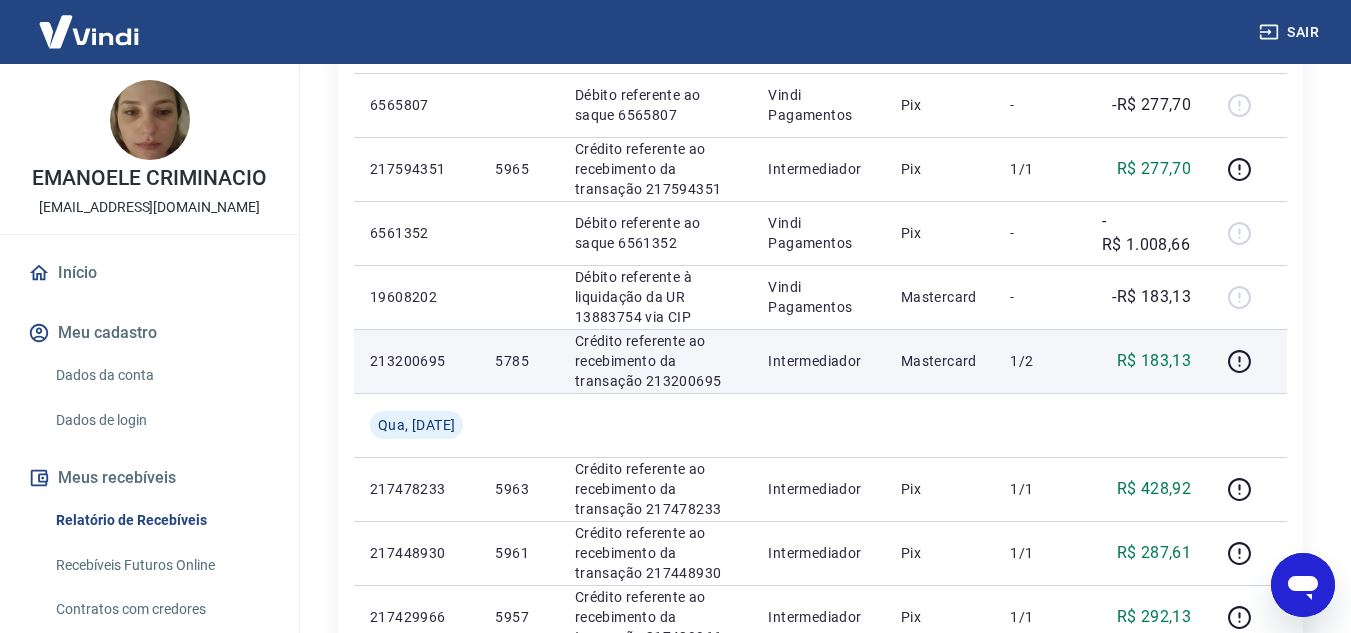 click on "5785" at bounding box center (518, 361) 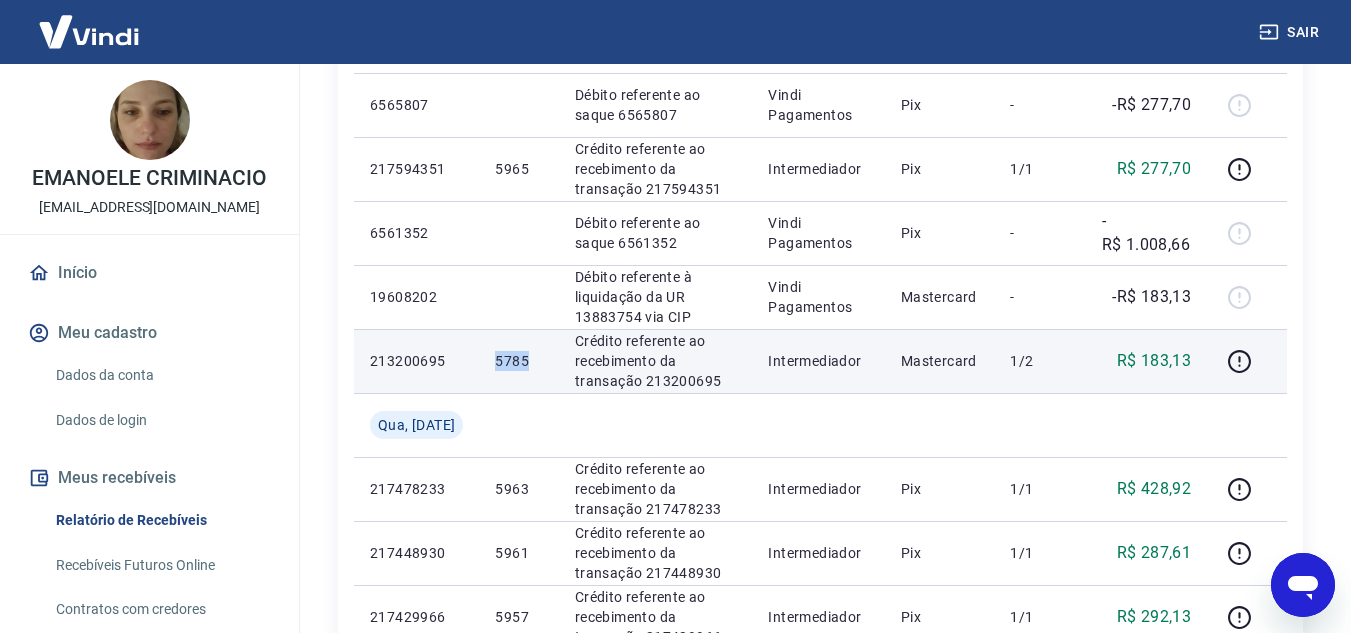 click on "5785" at bounding box center [518, 361] 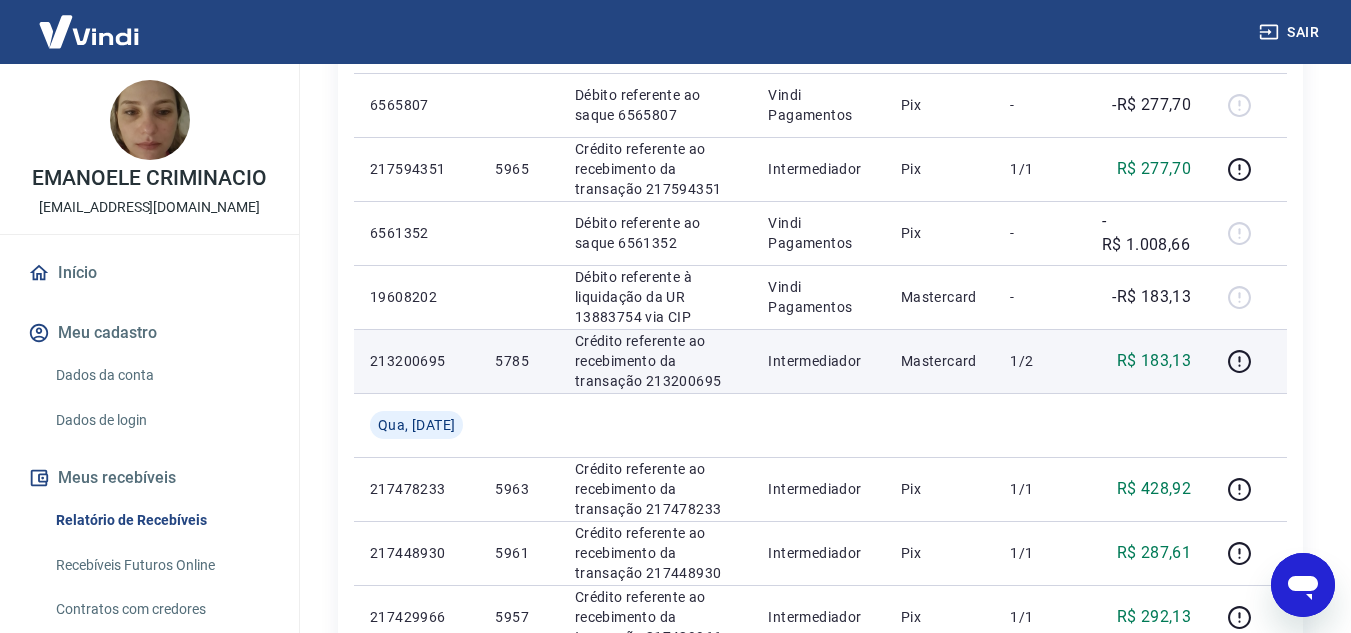 click on "R$ 183,13" at bounding box center [1154, 361] 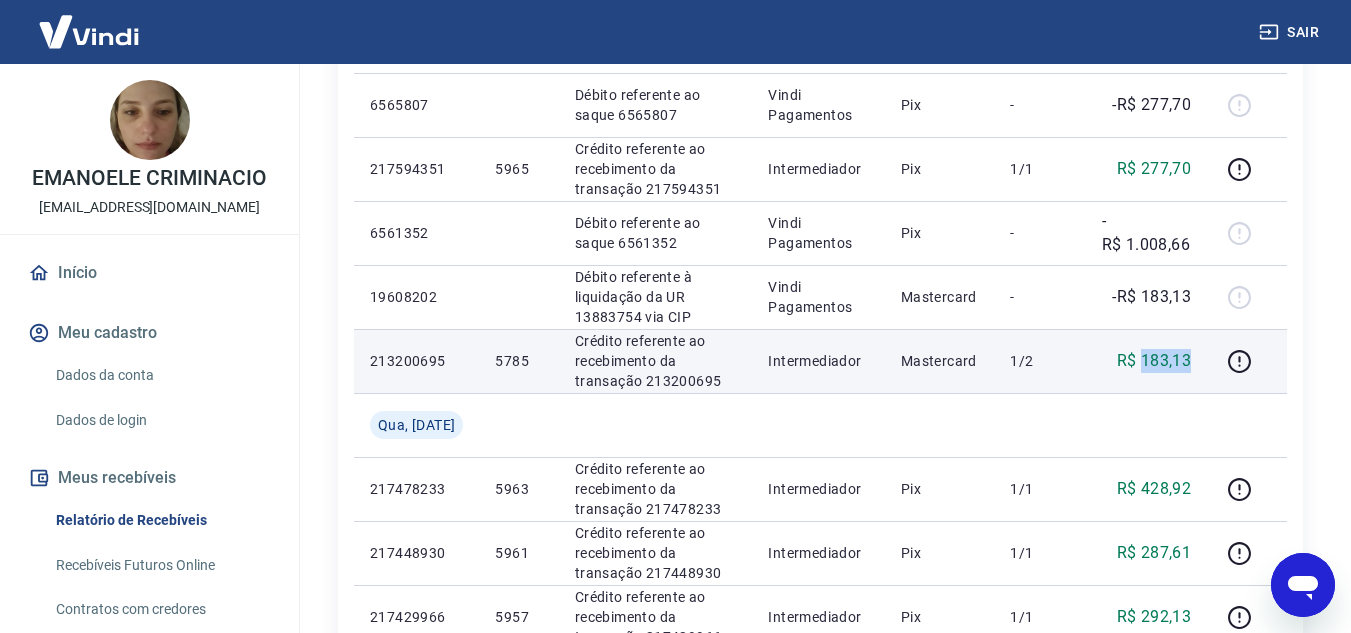 click on "R$ 183,13" at bounding box center [1154, 361] 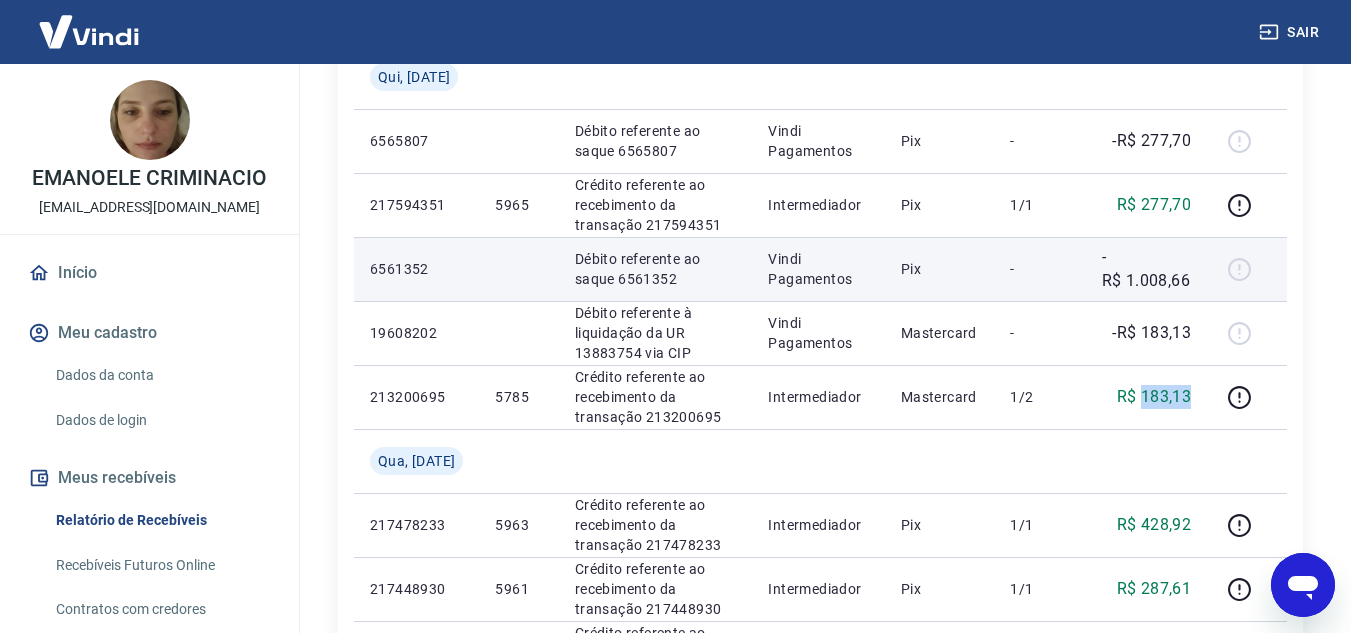 scroll, scrollTop: 300, scrollLeft: 0, axis: vertical 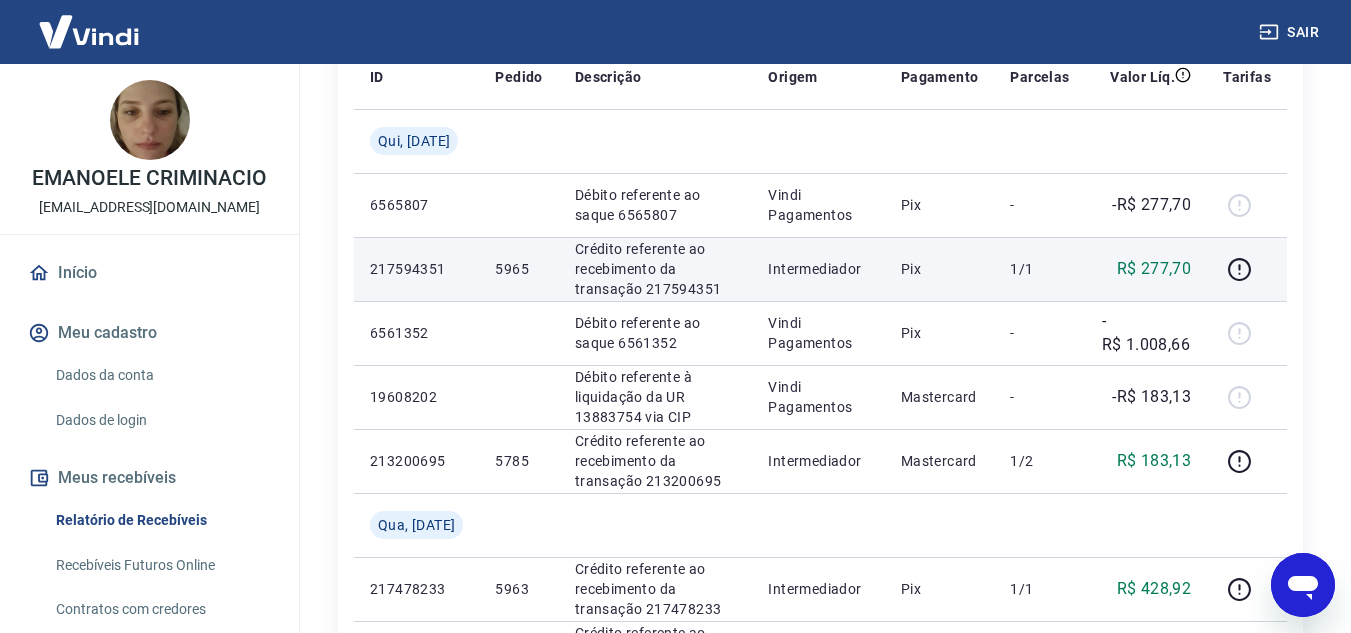 click on "5965" at bounding box center [518, 269] 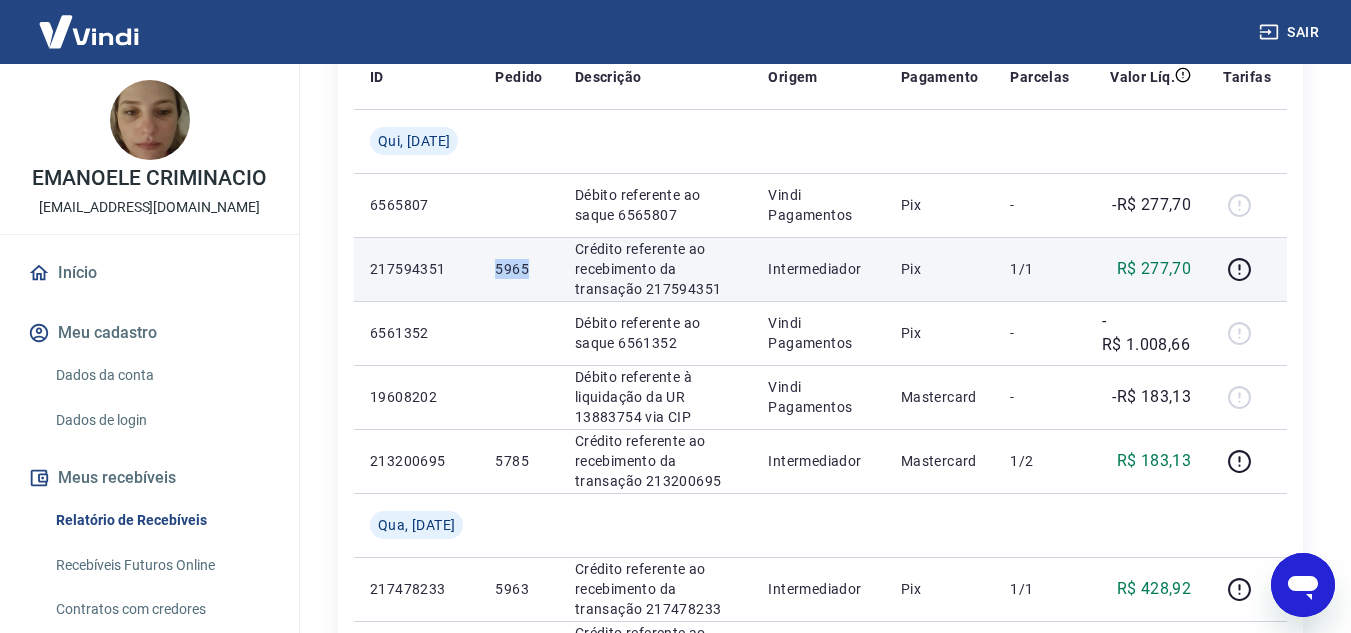 click on "5965" at bounding box center (518, 269) 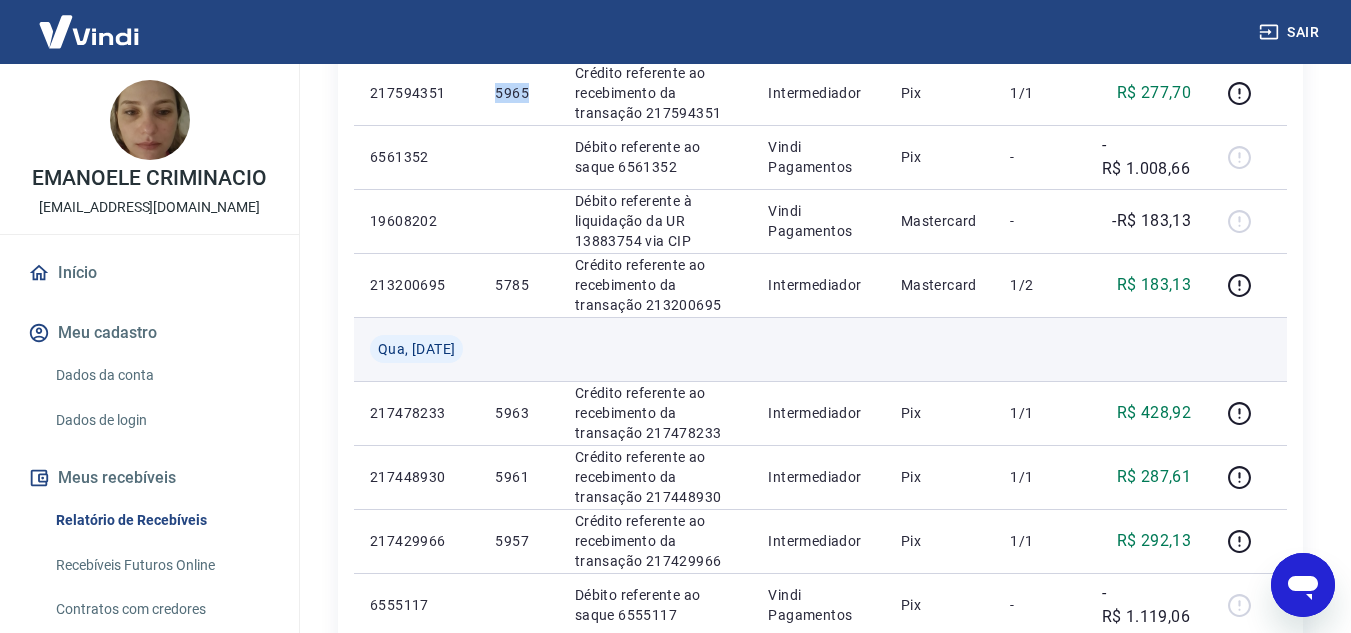 scroll, scrollTop: 500, scrollLeft: 0, axis: vertical 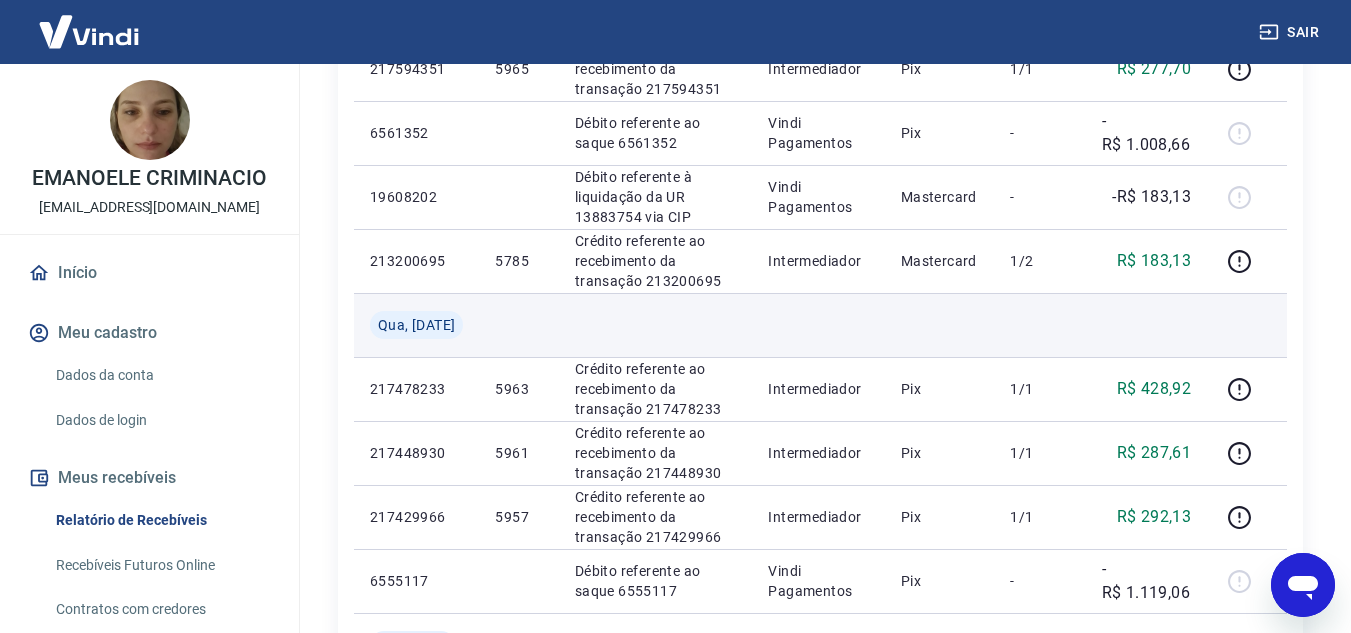 click at bounding box center (518, 325) 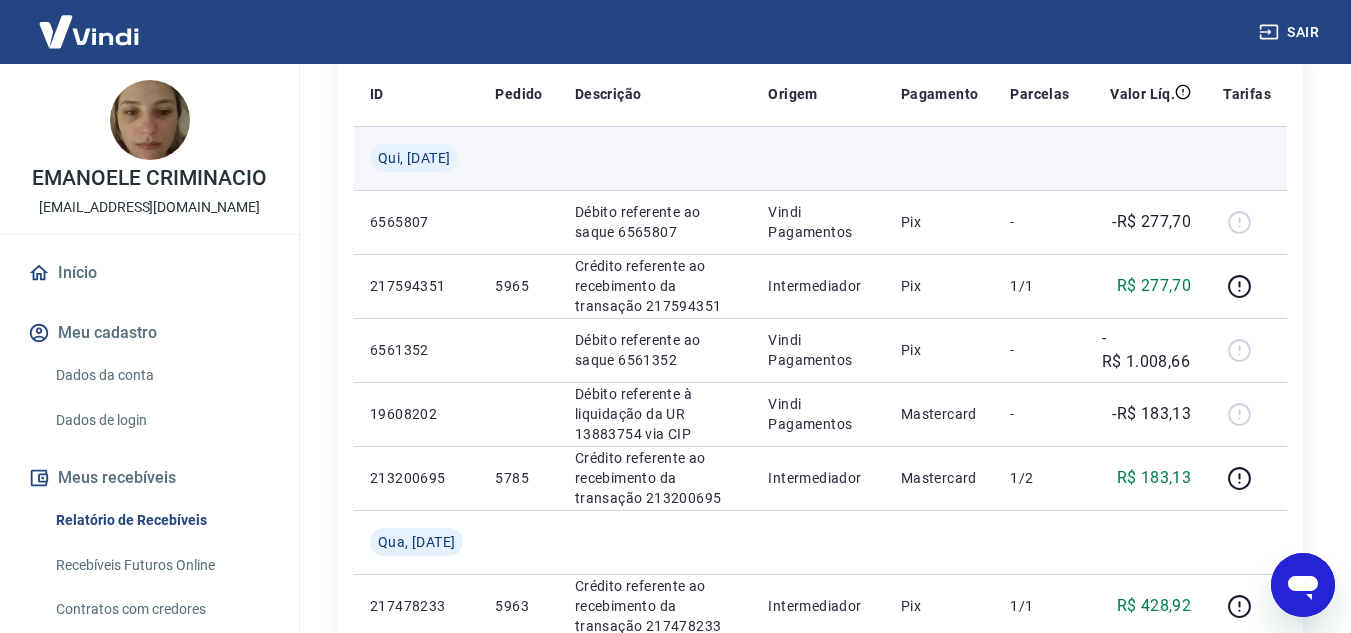 scroll, scrollTop: 300, scrollLeft: 0, axis: vertical 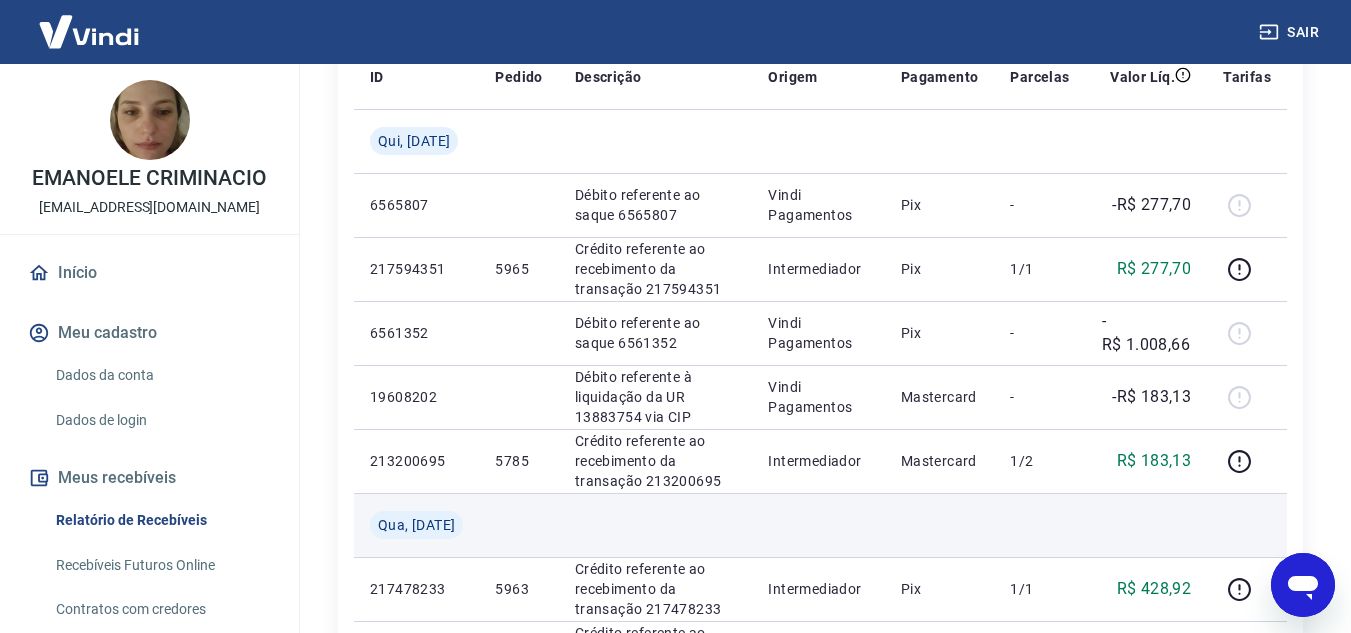 click at bounding box center [940, 525] 